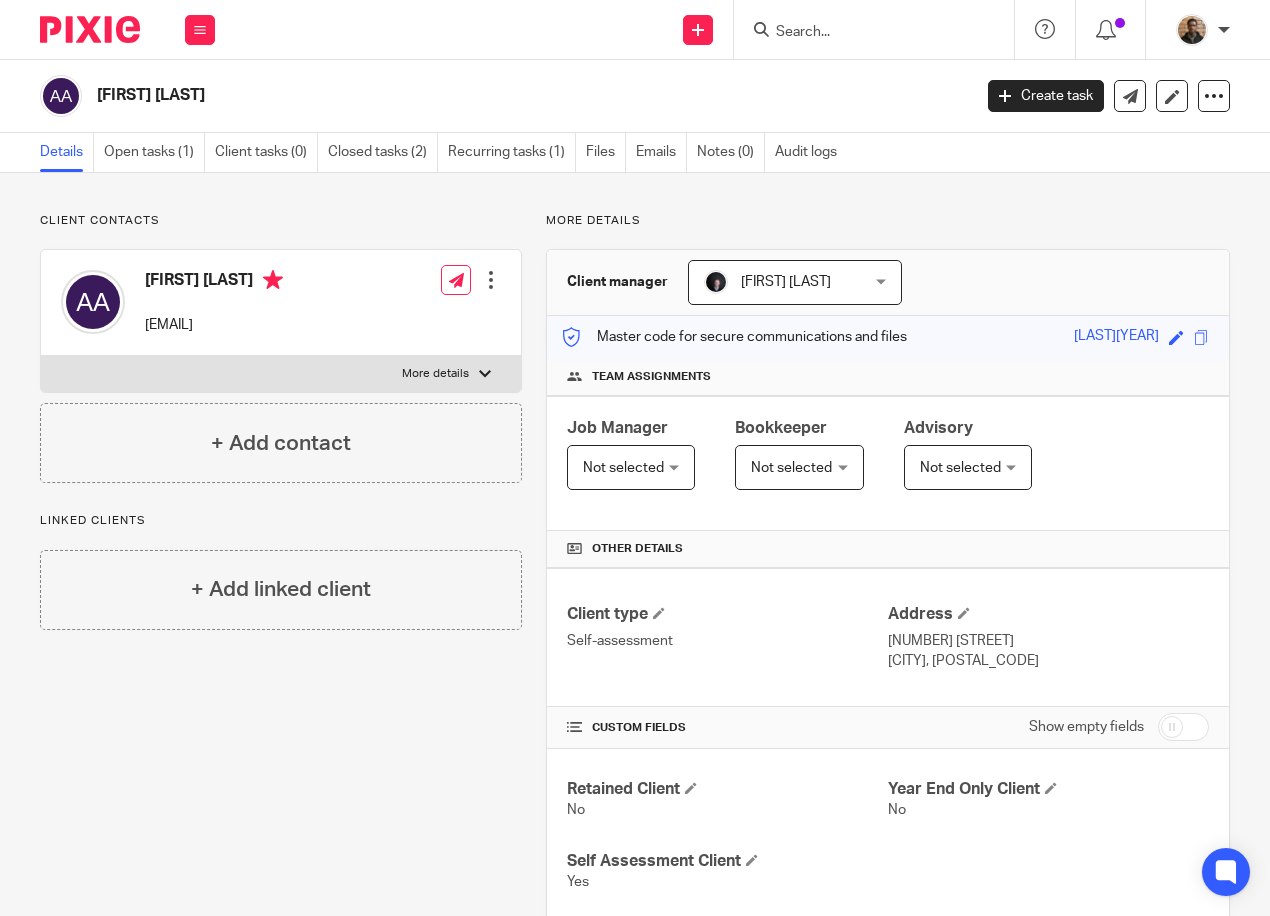 scroll, scrollTop: 0, scrollLeft: 0, axis: both 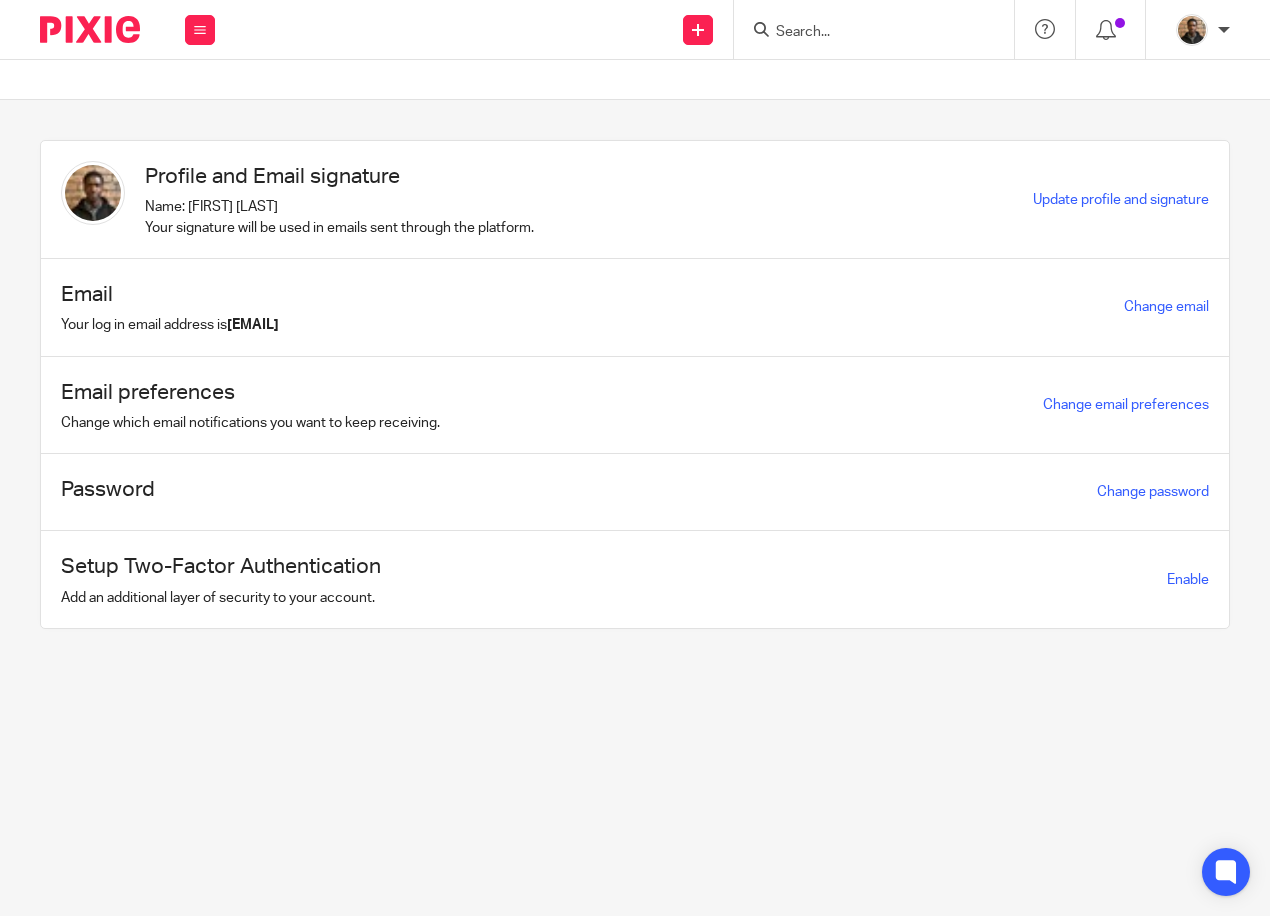 click at bounding box center [864, 33] 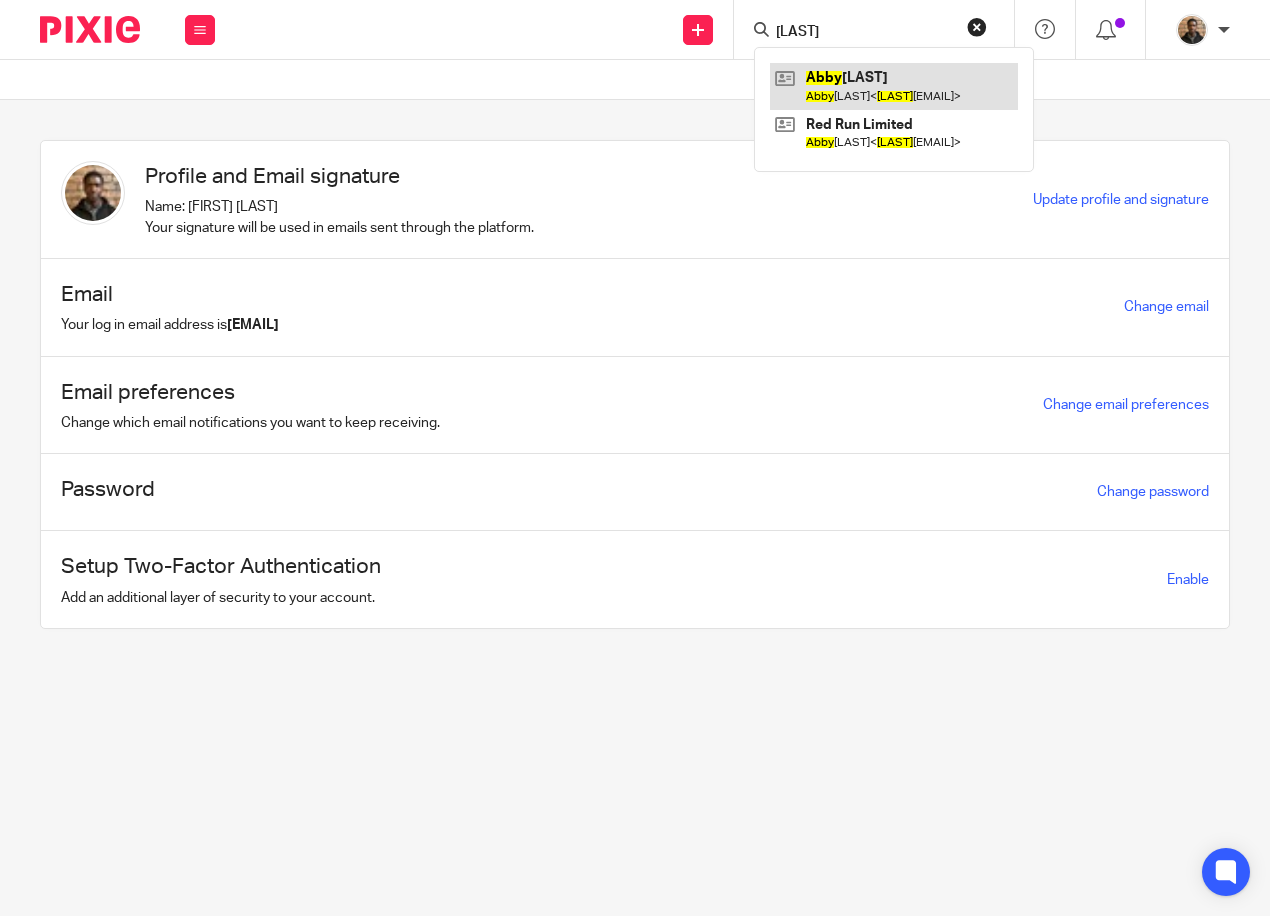 type on "[LAST]" 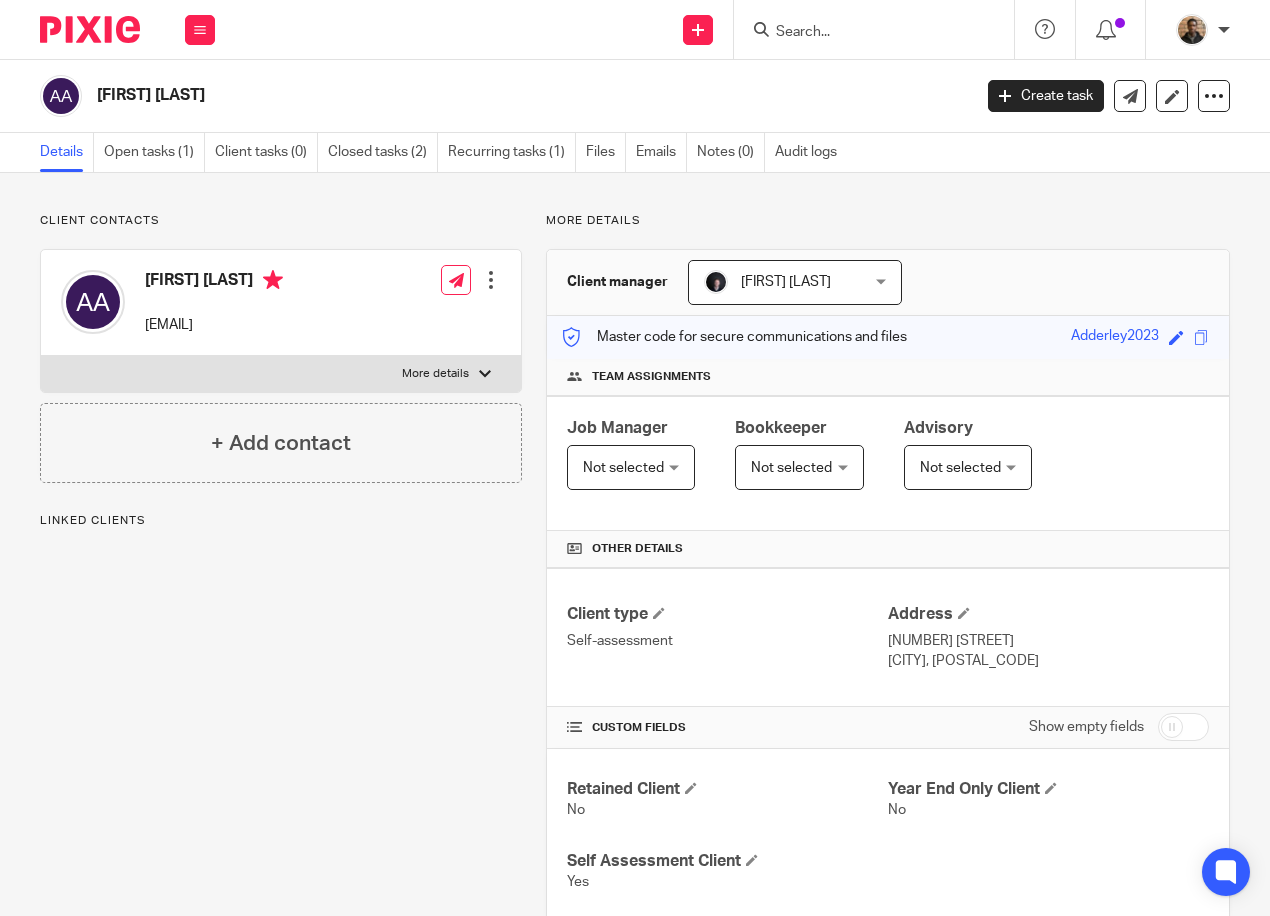scroll, scrollTop: 0, scrollLeft: 0, axis: both 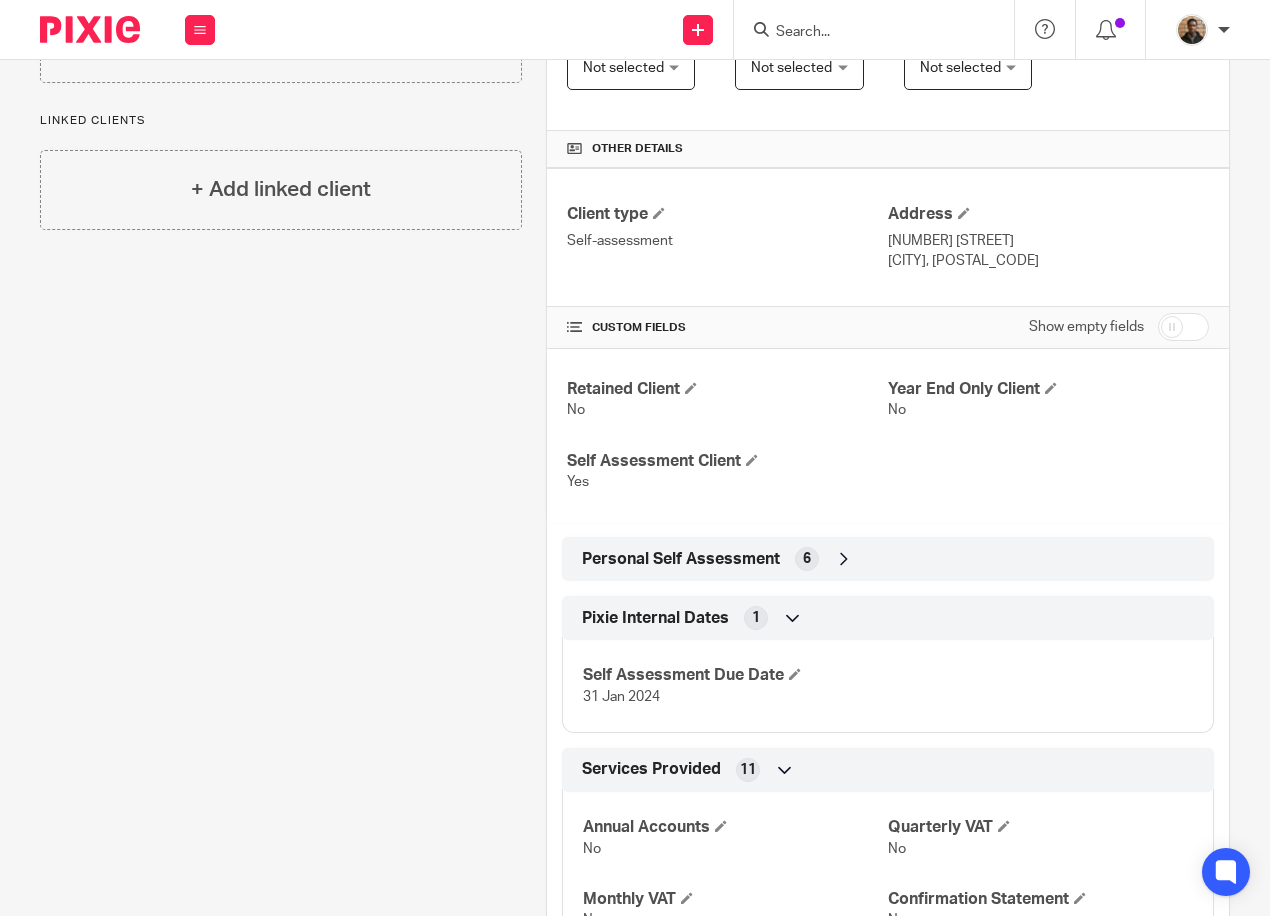 click at bounding box center [844, 559] 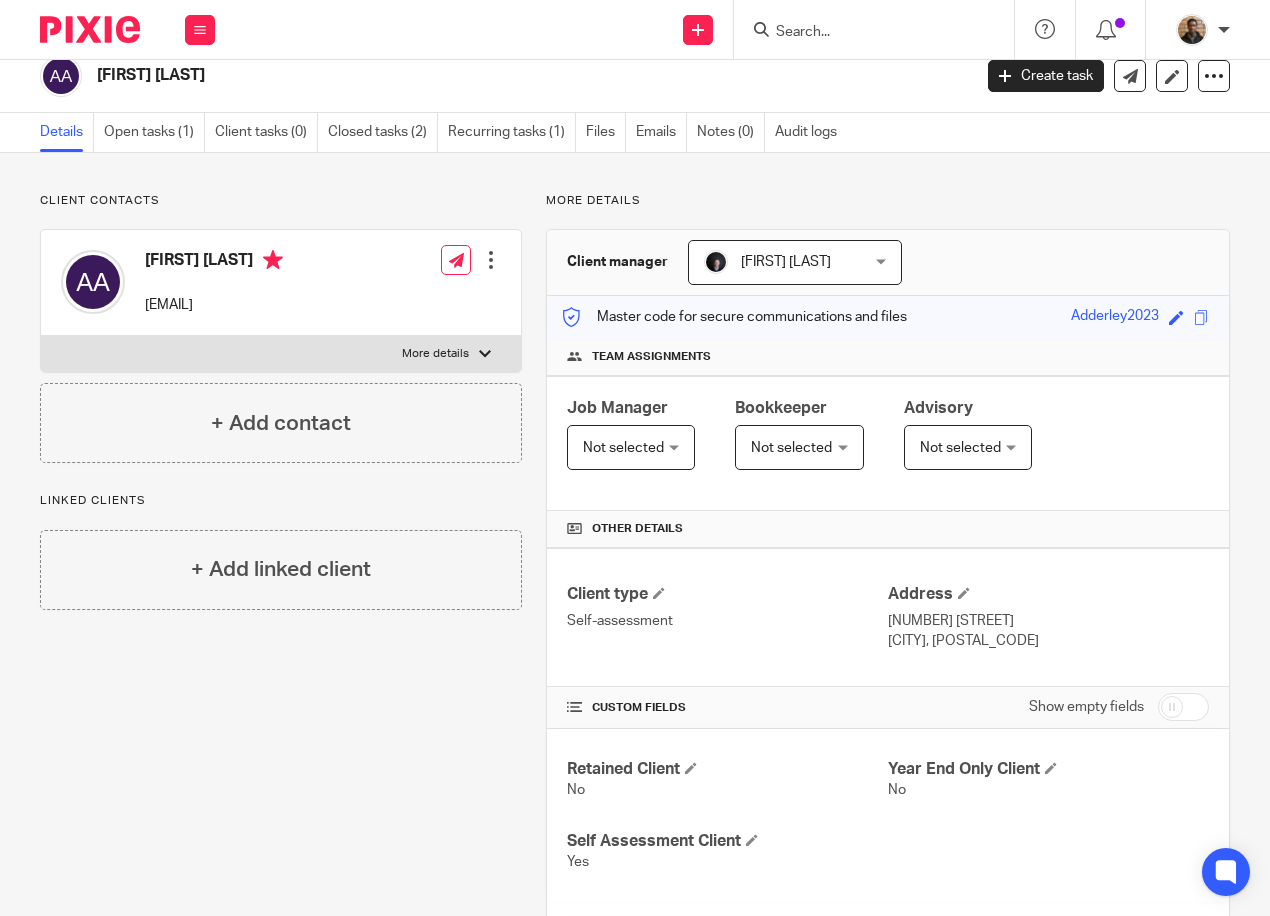 scroll, scrollTop: 0, scrollLeft: 0, axis: both 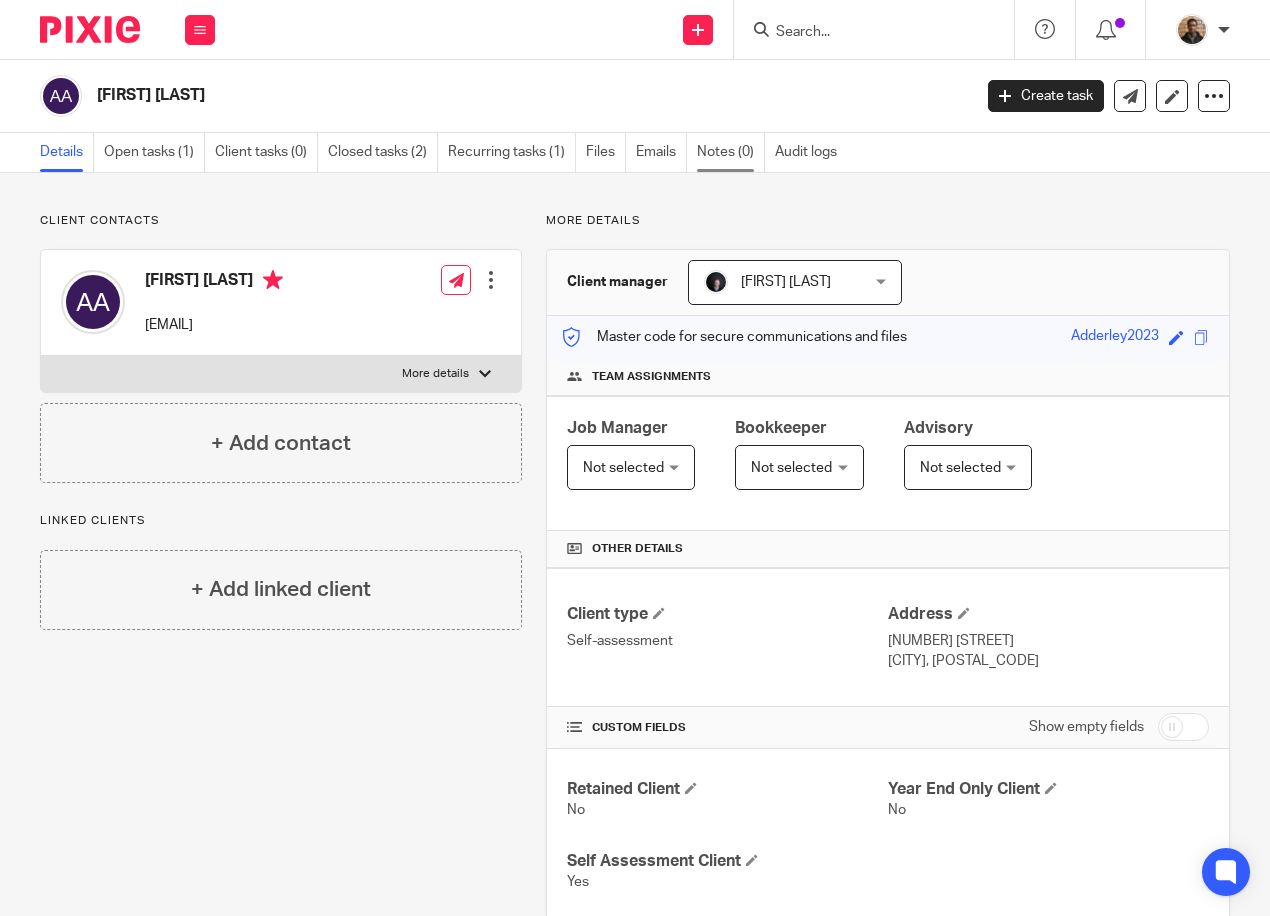 click on "Notes (0)" at bounding box center [731, 152] 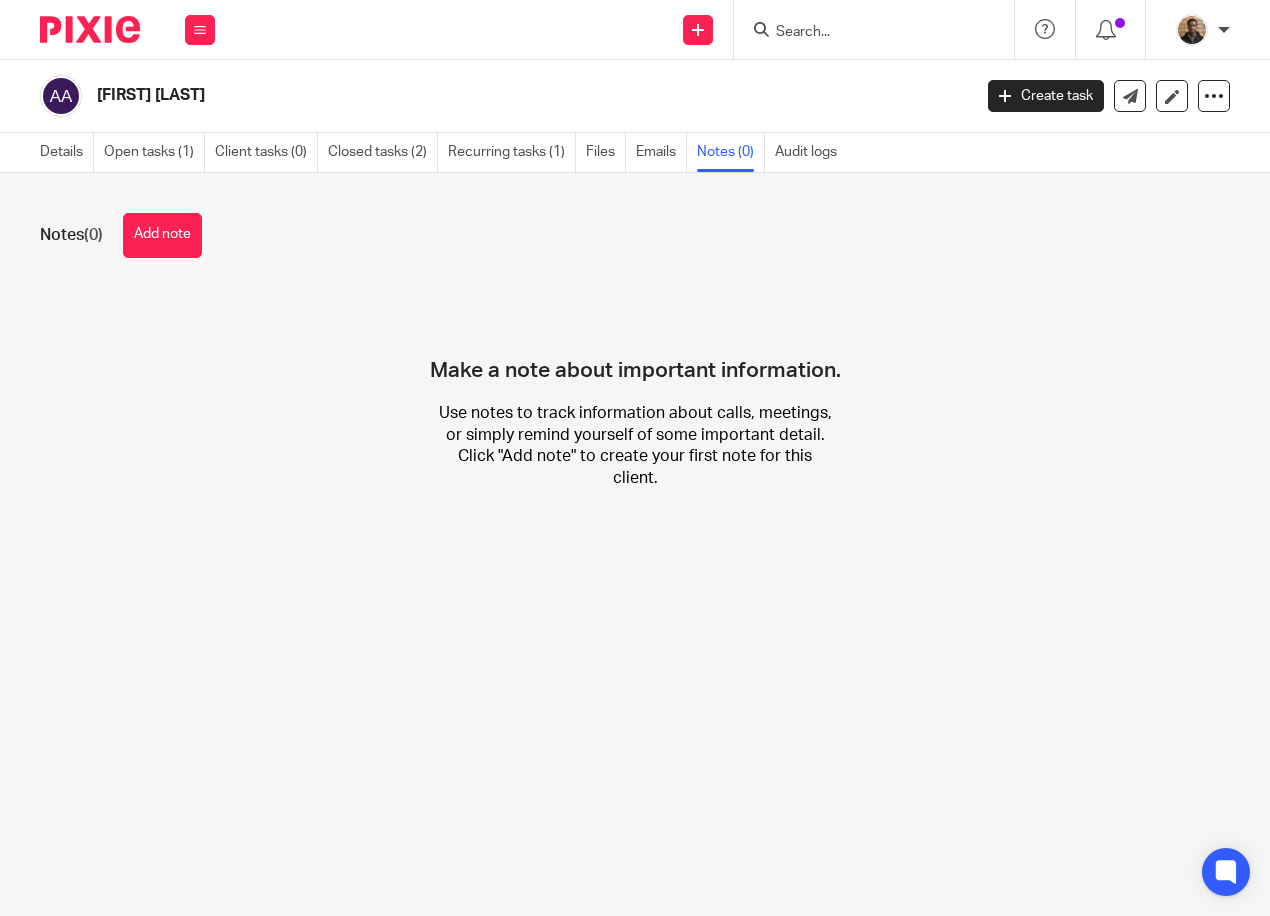 scroll, scrollTop: 0, scrollLeft: 0, axis: both 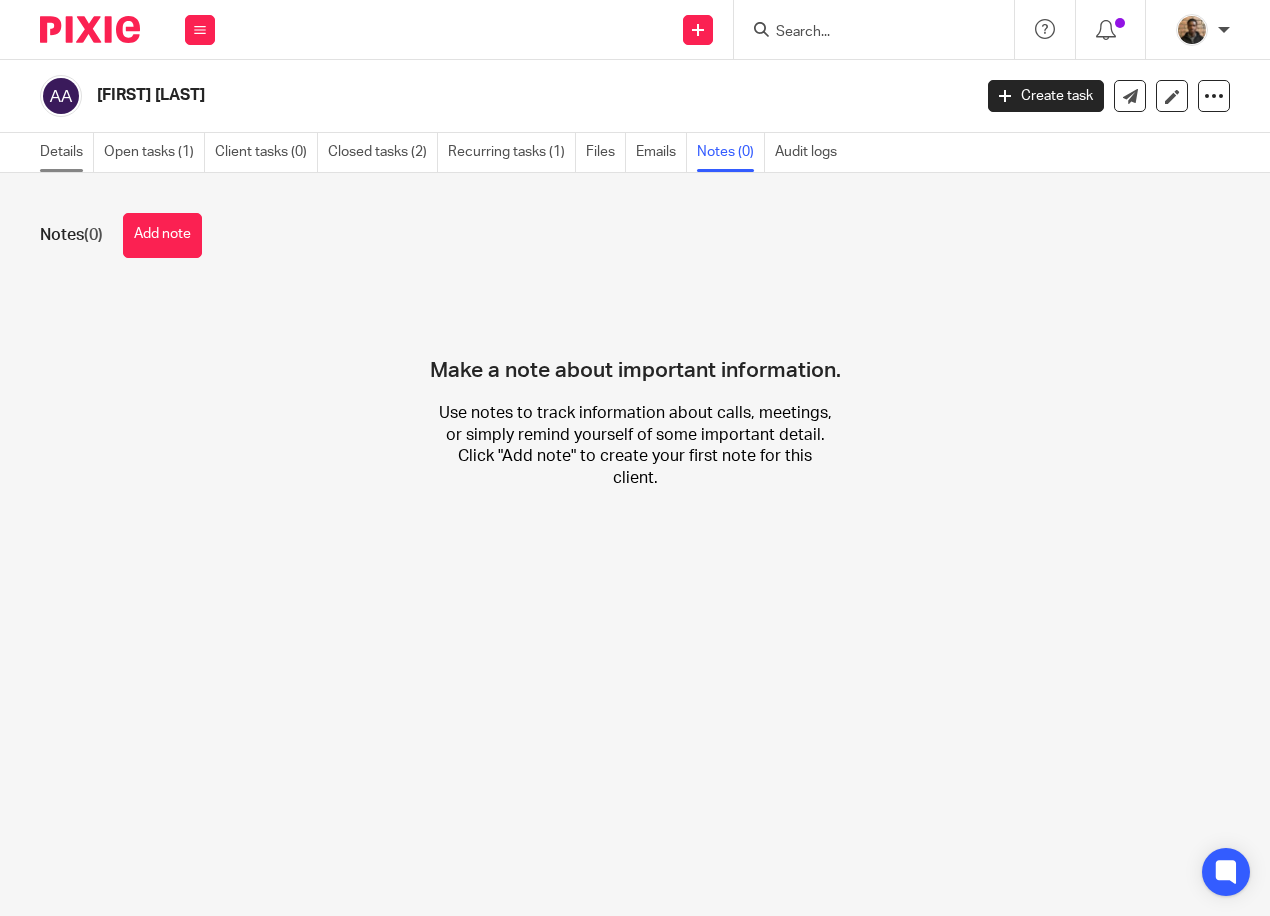 click on "Details" at bounding box center (67, 152) 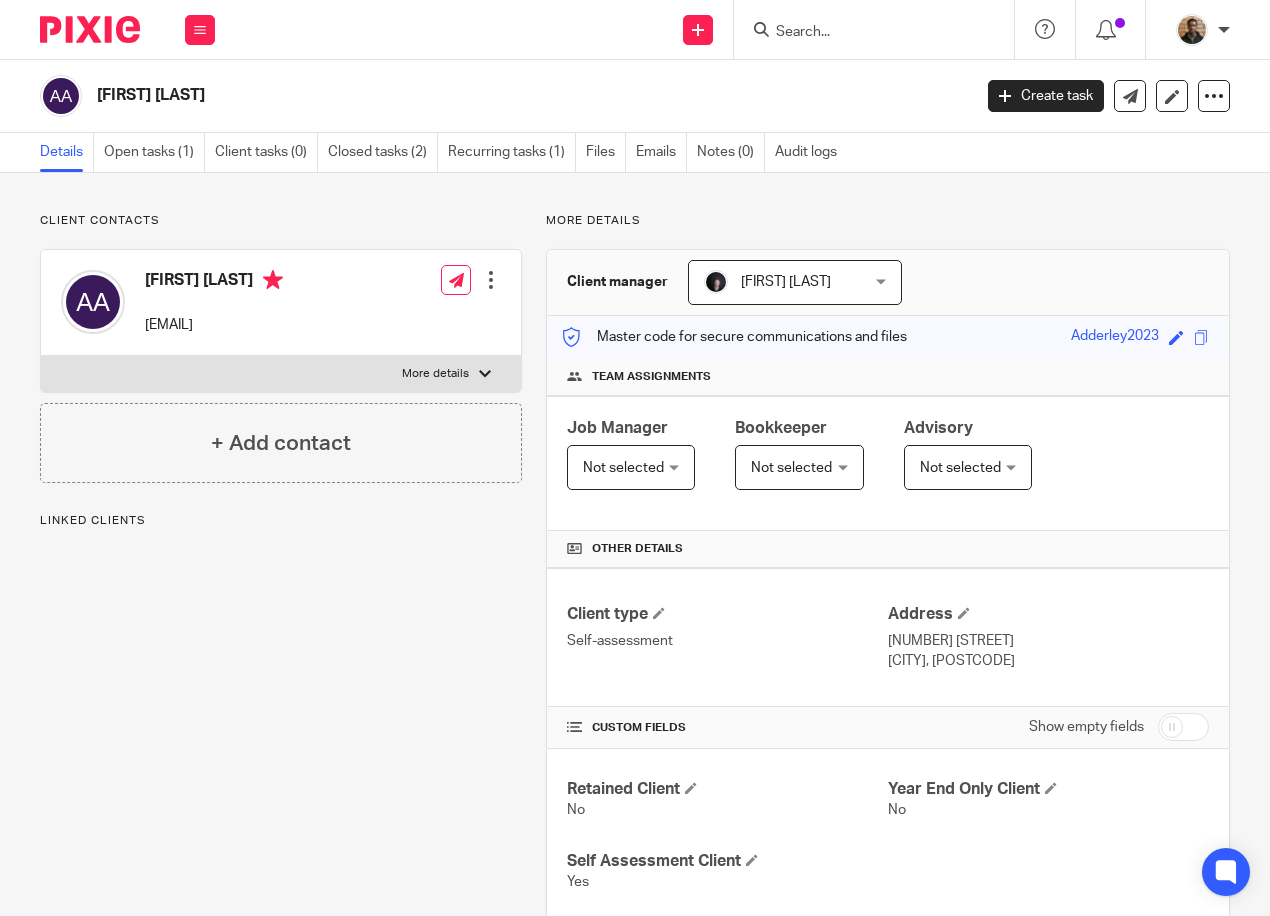 scroll, scrollTop: 0, scrollLeft: 0, axis: both 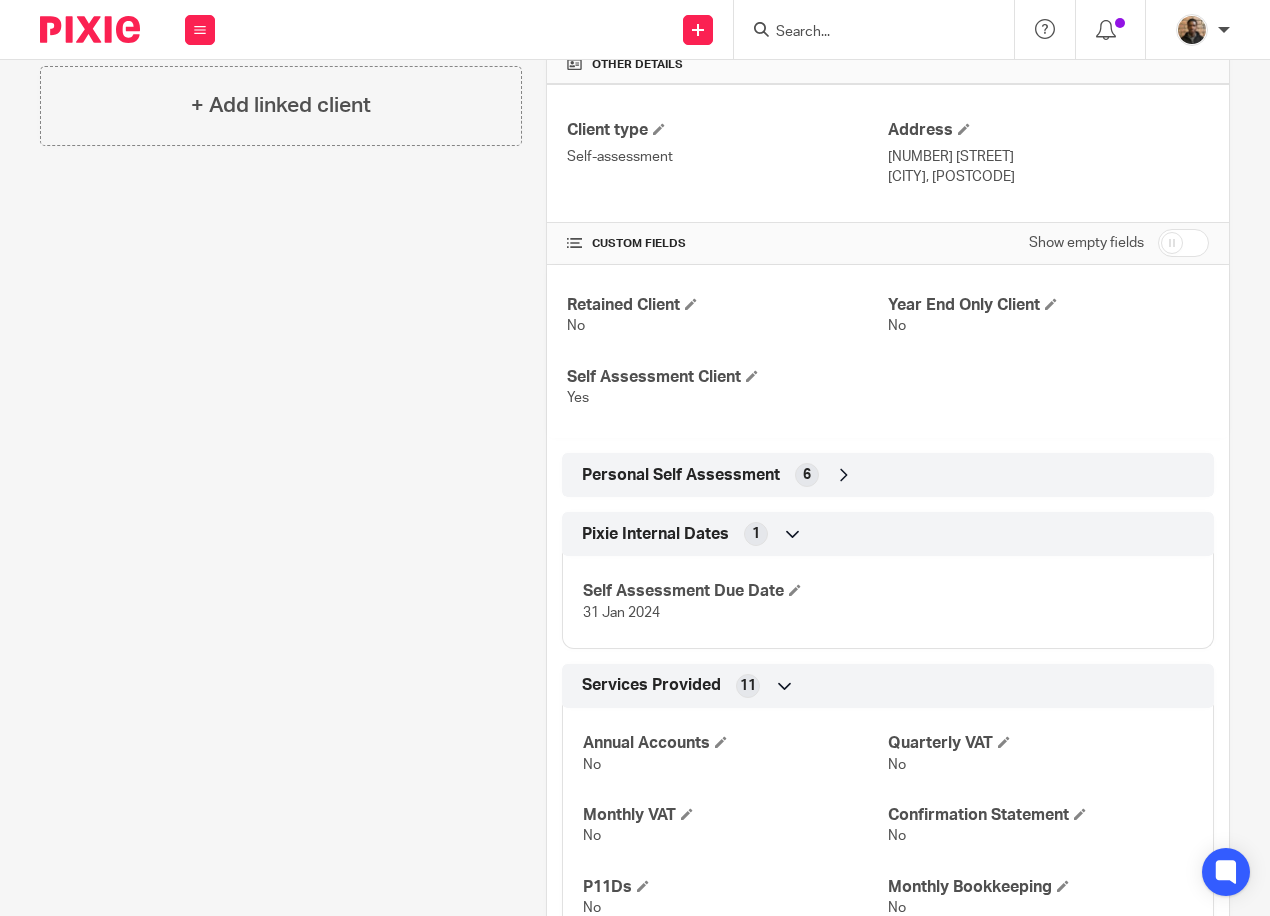 click on "Show empty fields" at bounding box center (1119, 243) 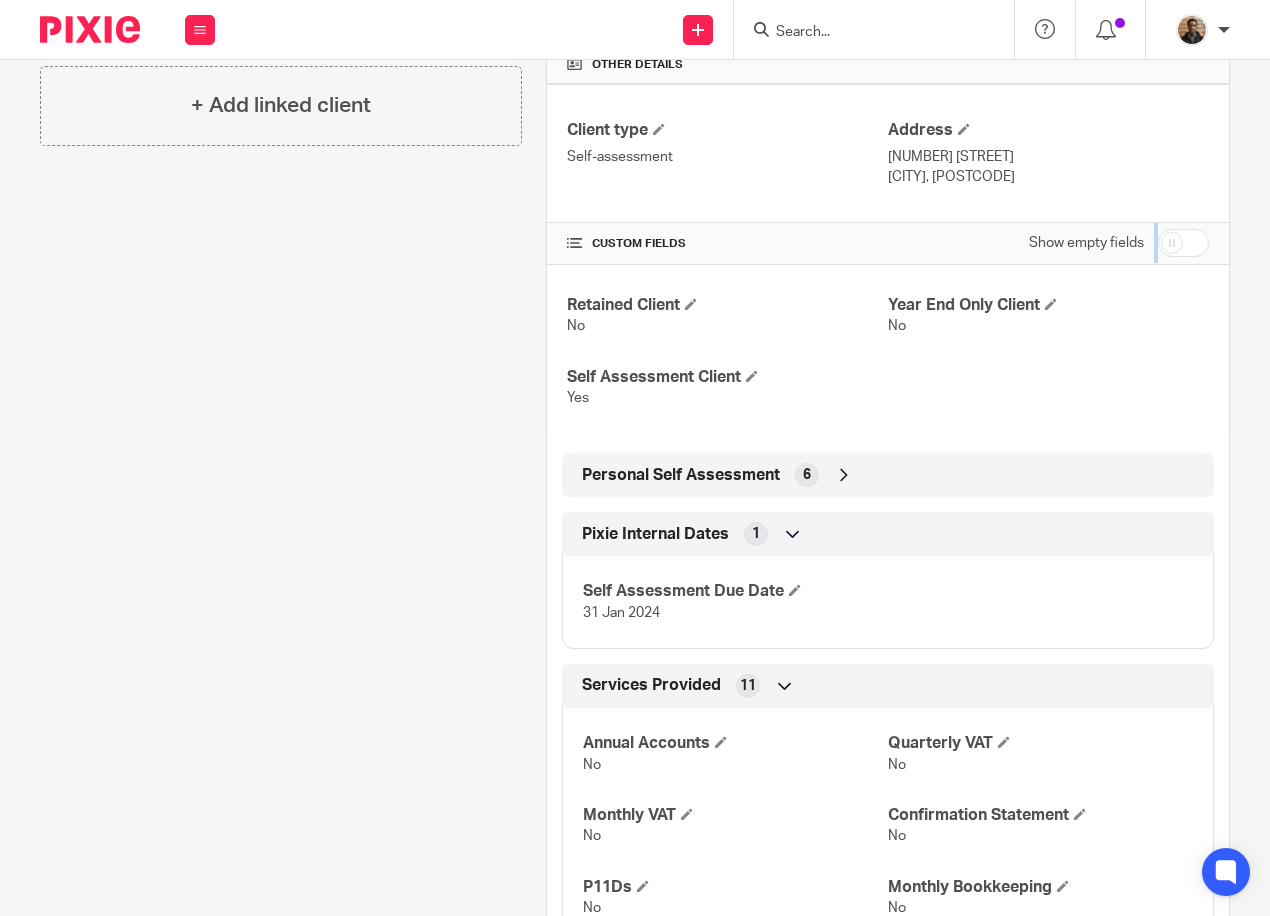 drag, startPoint x: 1159, startPoint y: 251, endPoint x: 1163, endPoint y: 240, distance: 11.7046995 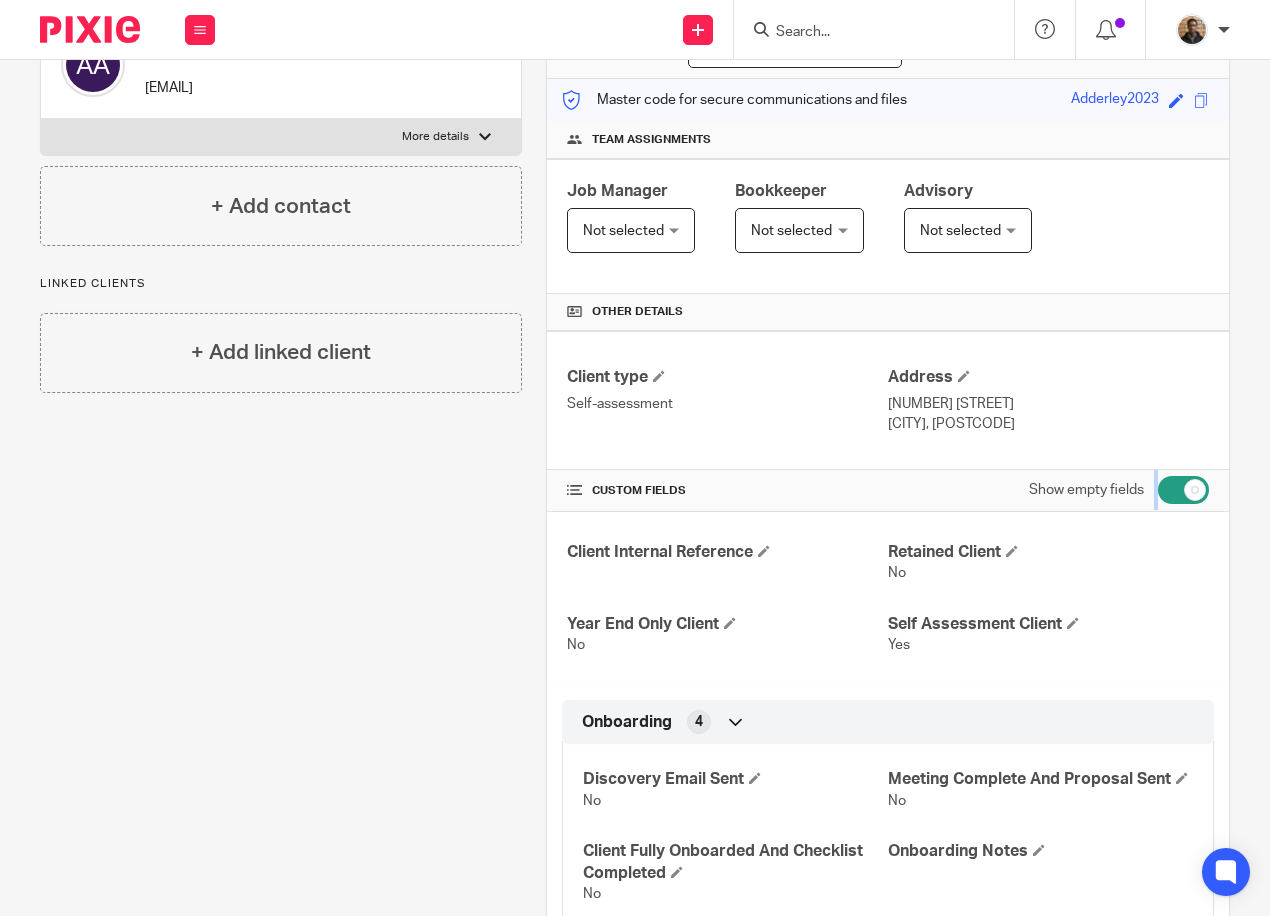 scroll, scrollTop: 0, scrollLeft: 0, axis: both 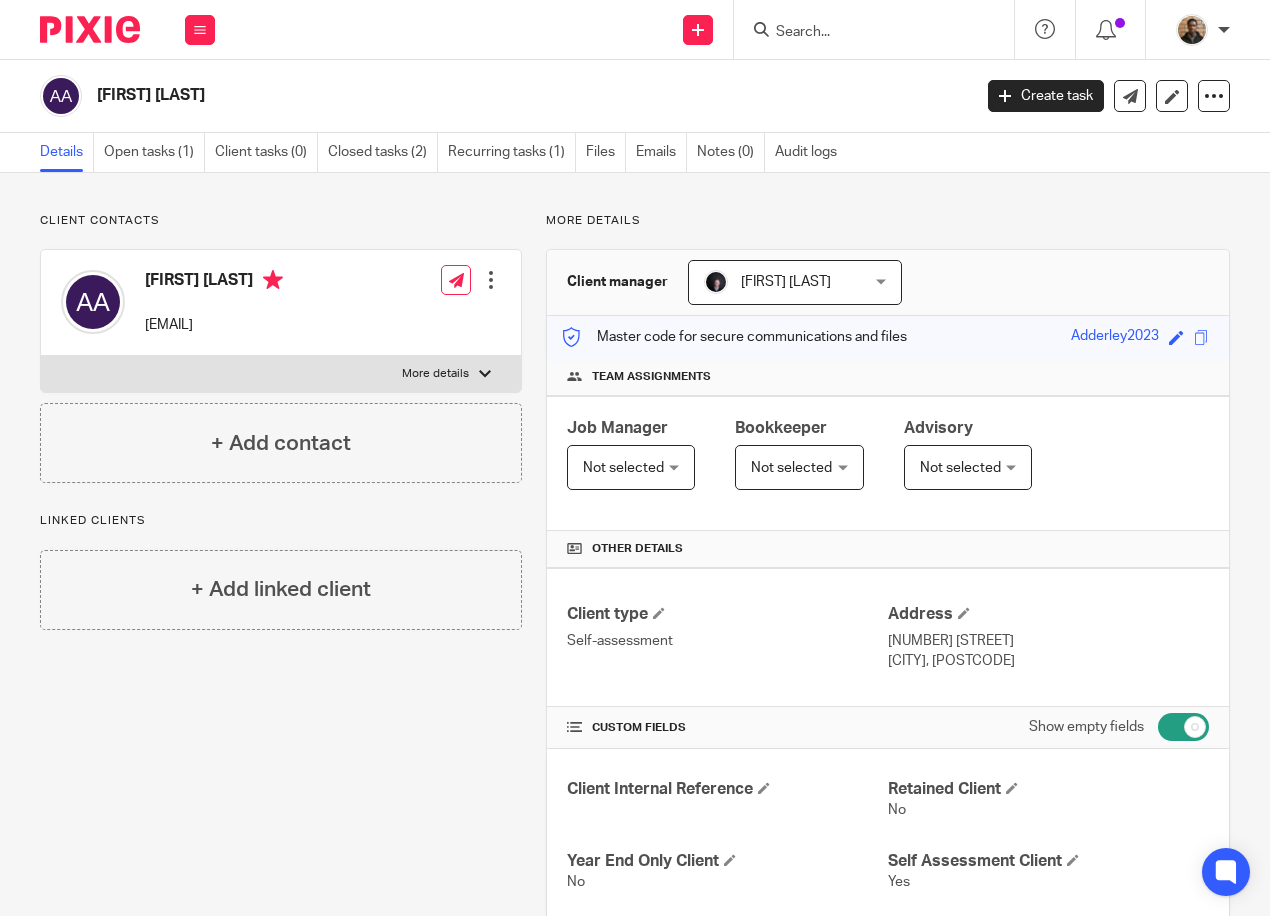 click on "Client contacts
[FIRST] [LAST]
[EMAIL]
Edit contact
Create client from contact
Export data
Delete contact
More details
Self Assessment Required
Yes" at bounding box center [635, 2117] 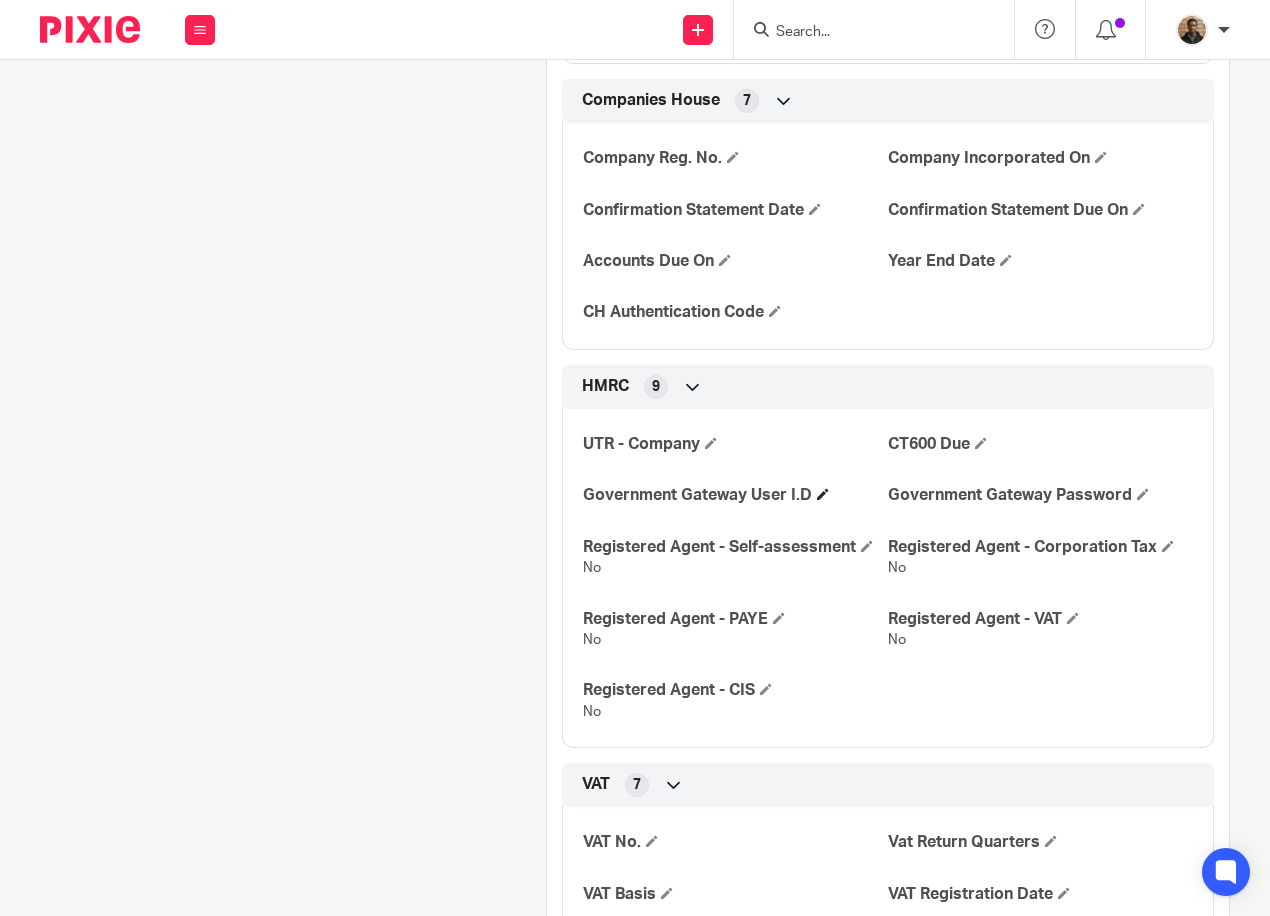 scroll, scrollTop: 1800, scrollLeft: 0, axis: vertical 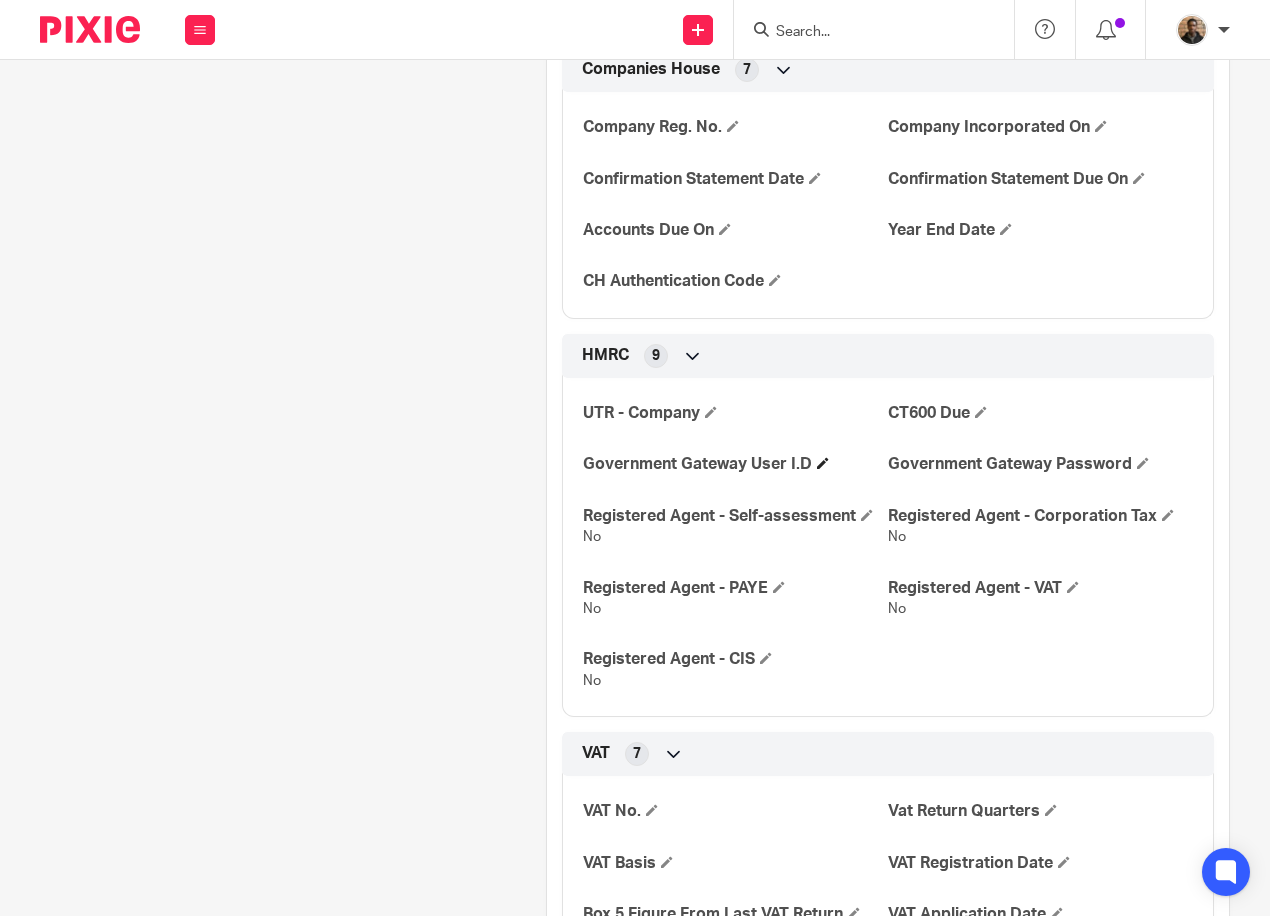 click on "Government Gateway User I.D" at bounding box center (735, 464) 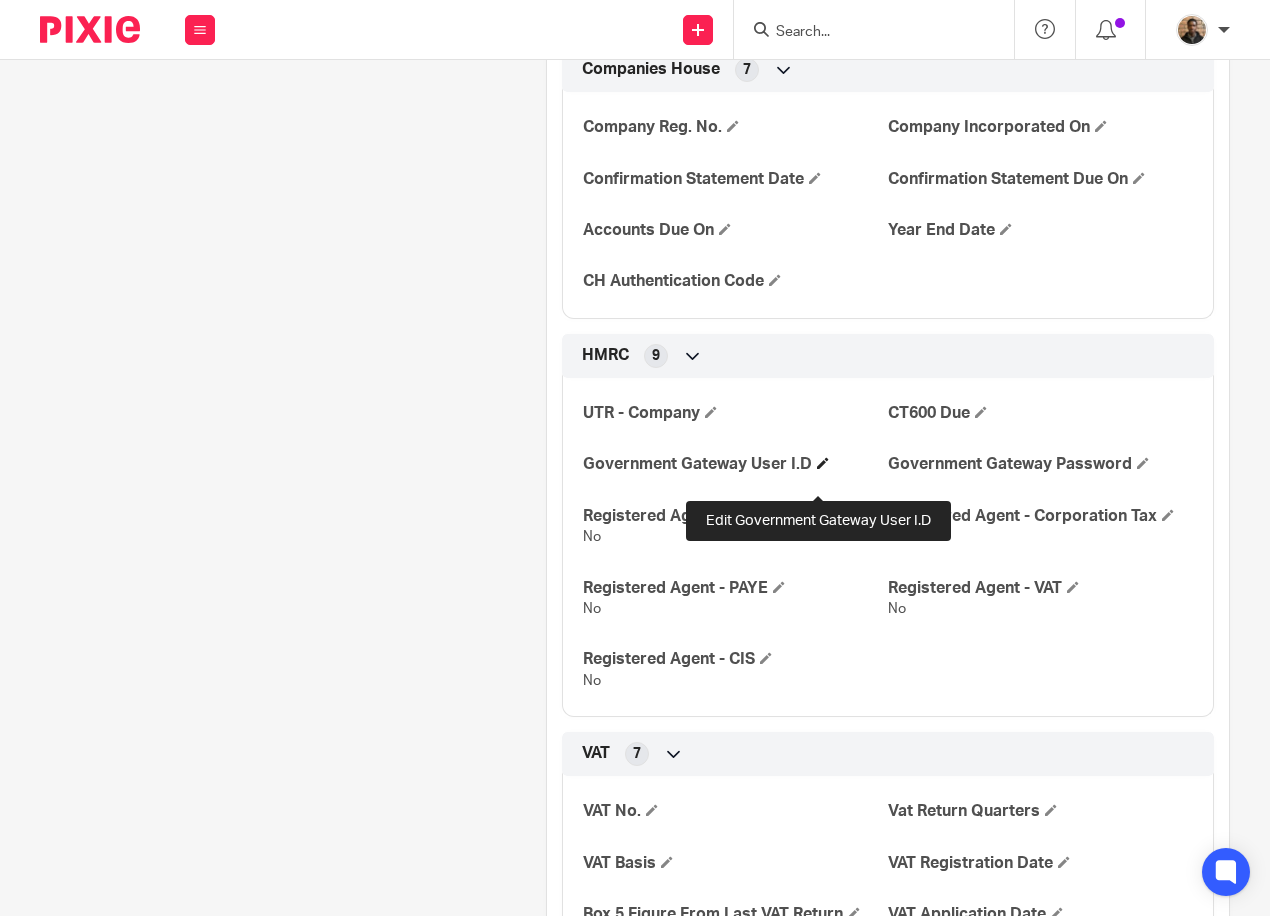 click at bounding box center (823, 463) 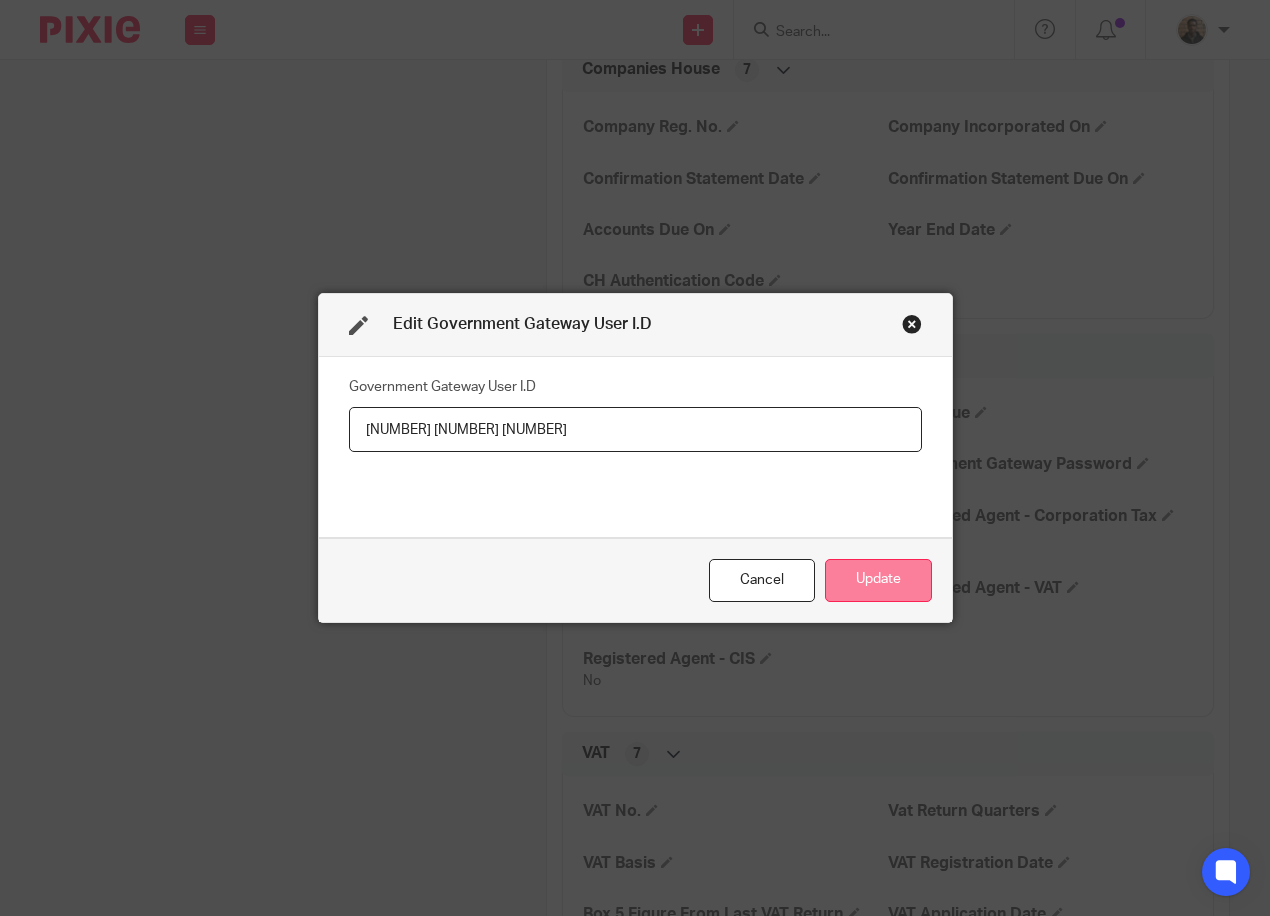 type on "[NUMBER] [NUMBER] [NUMBER]" 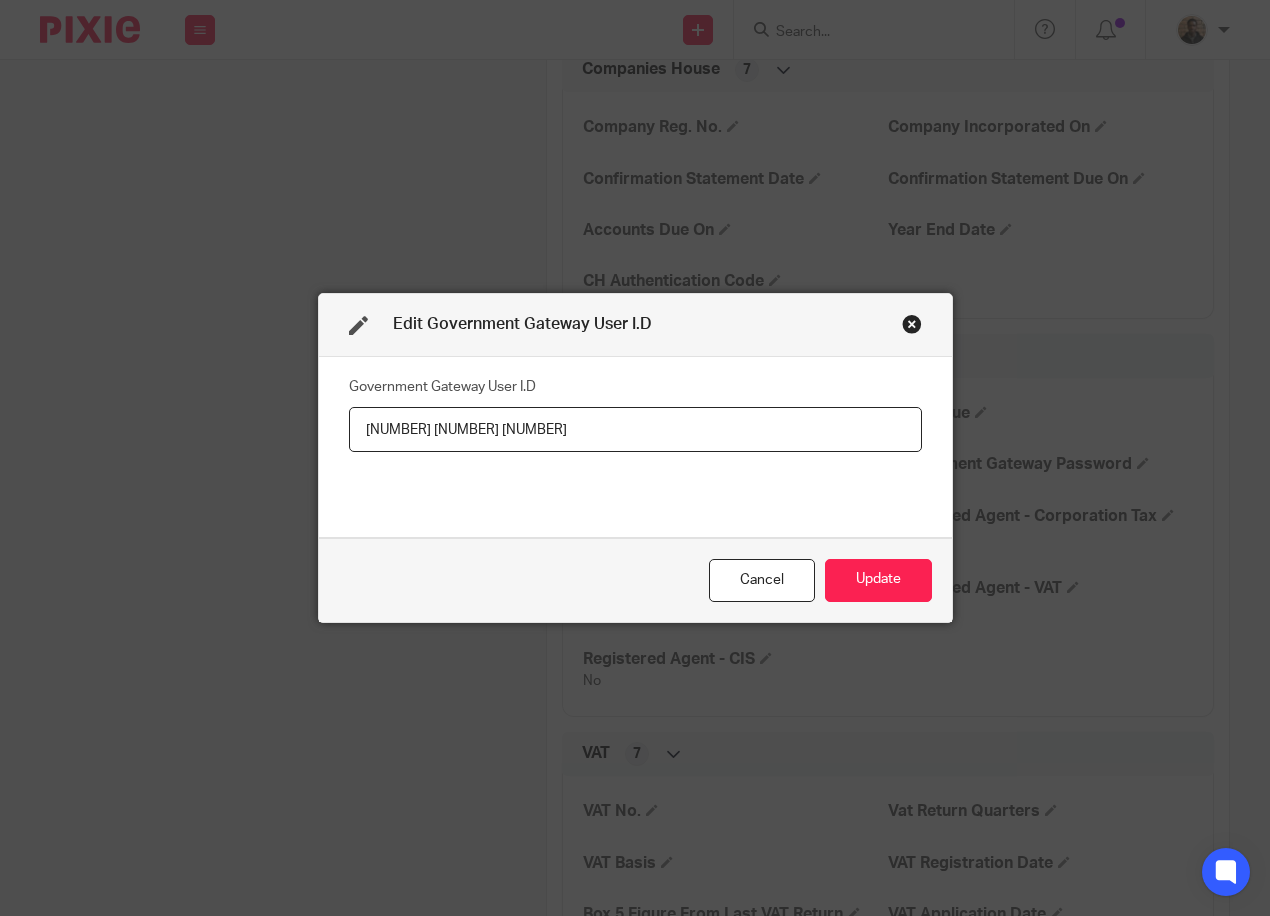 drag, startPoint x: 845, startPoint y: 580, endPoint x: 838, endPoint y: 523, distance: 57.428215 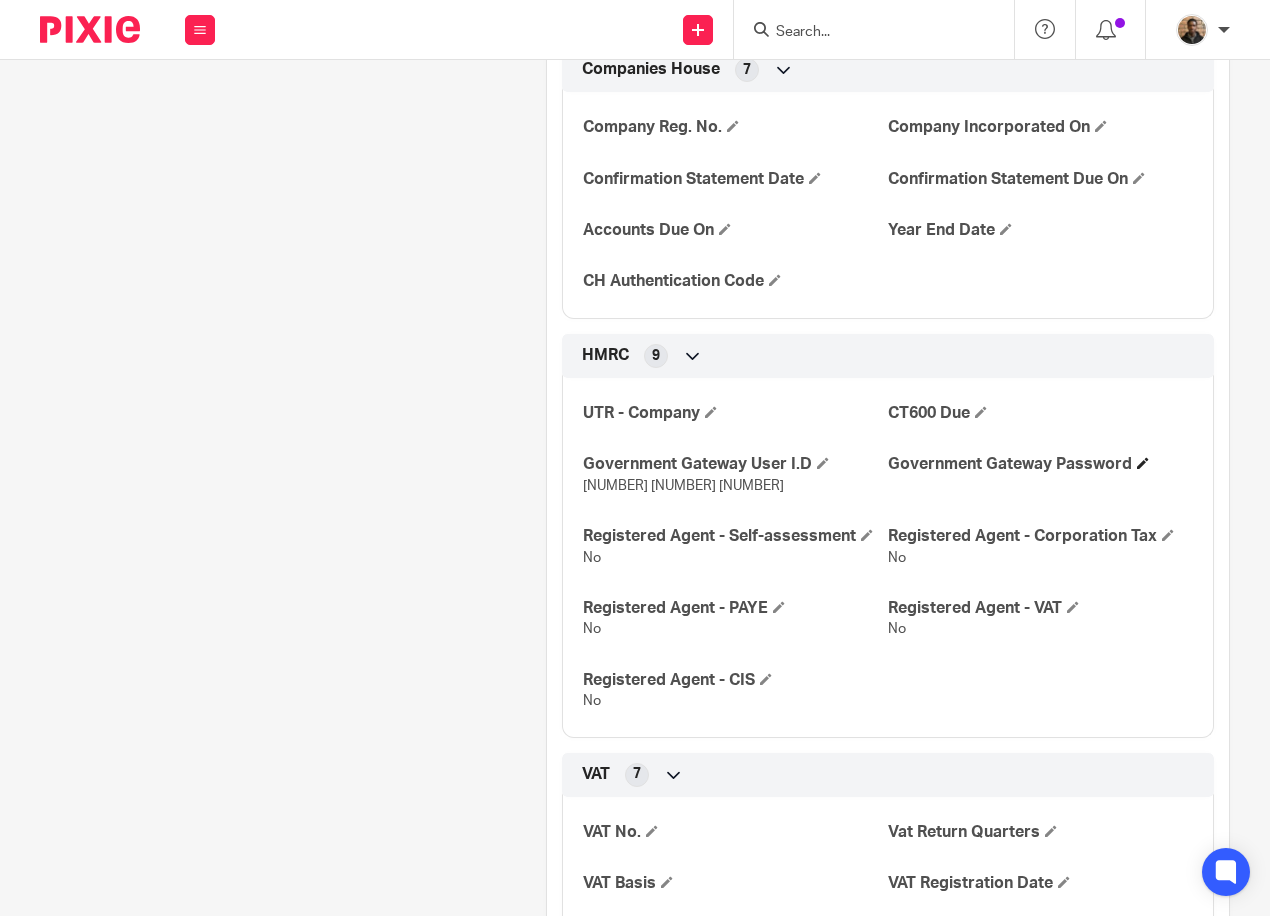 click on "Government Gateway Password" at bounding box center (1040, 464) 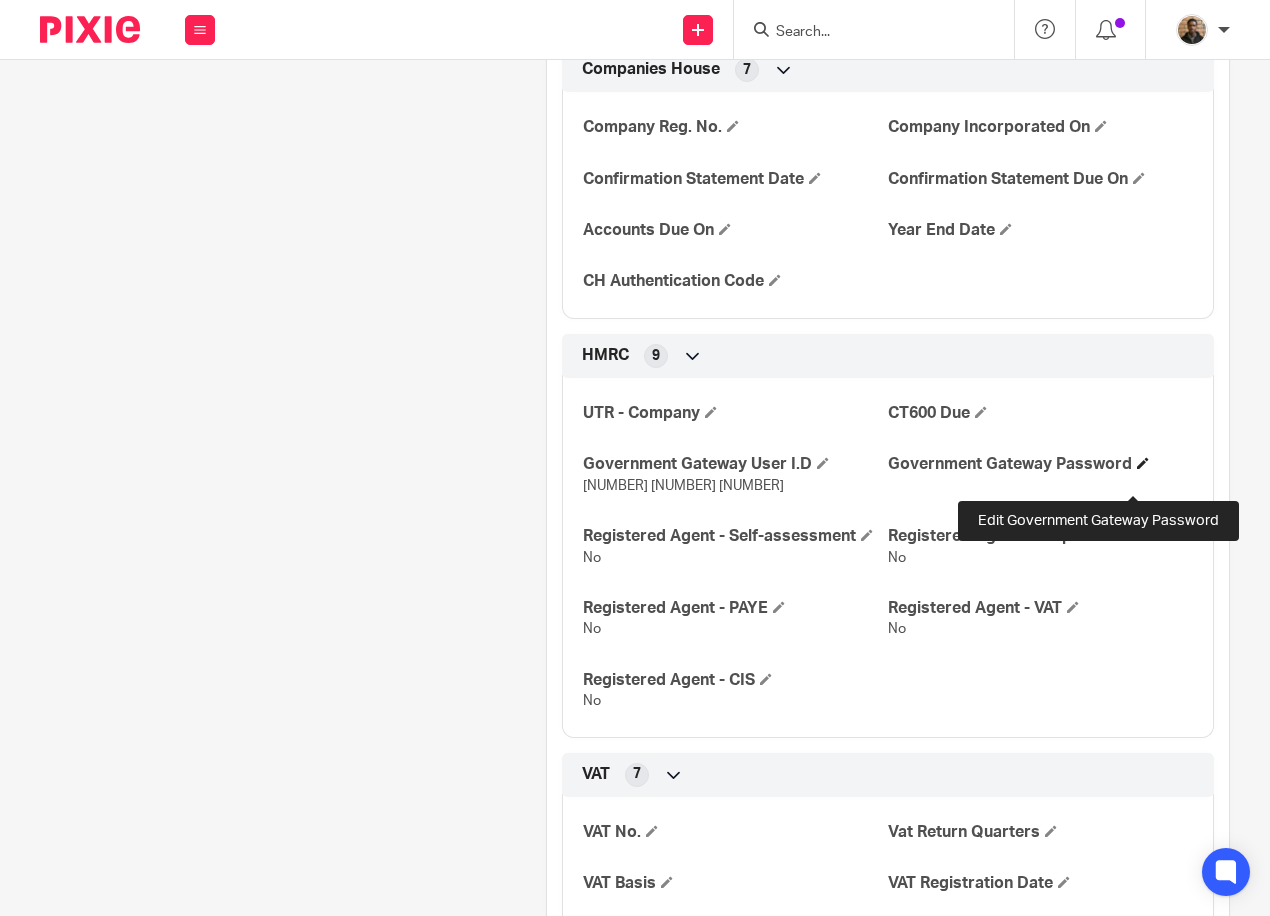 click at bounding box center [1143, 463] 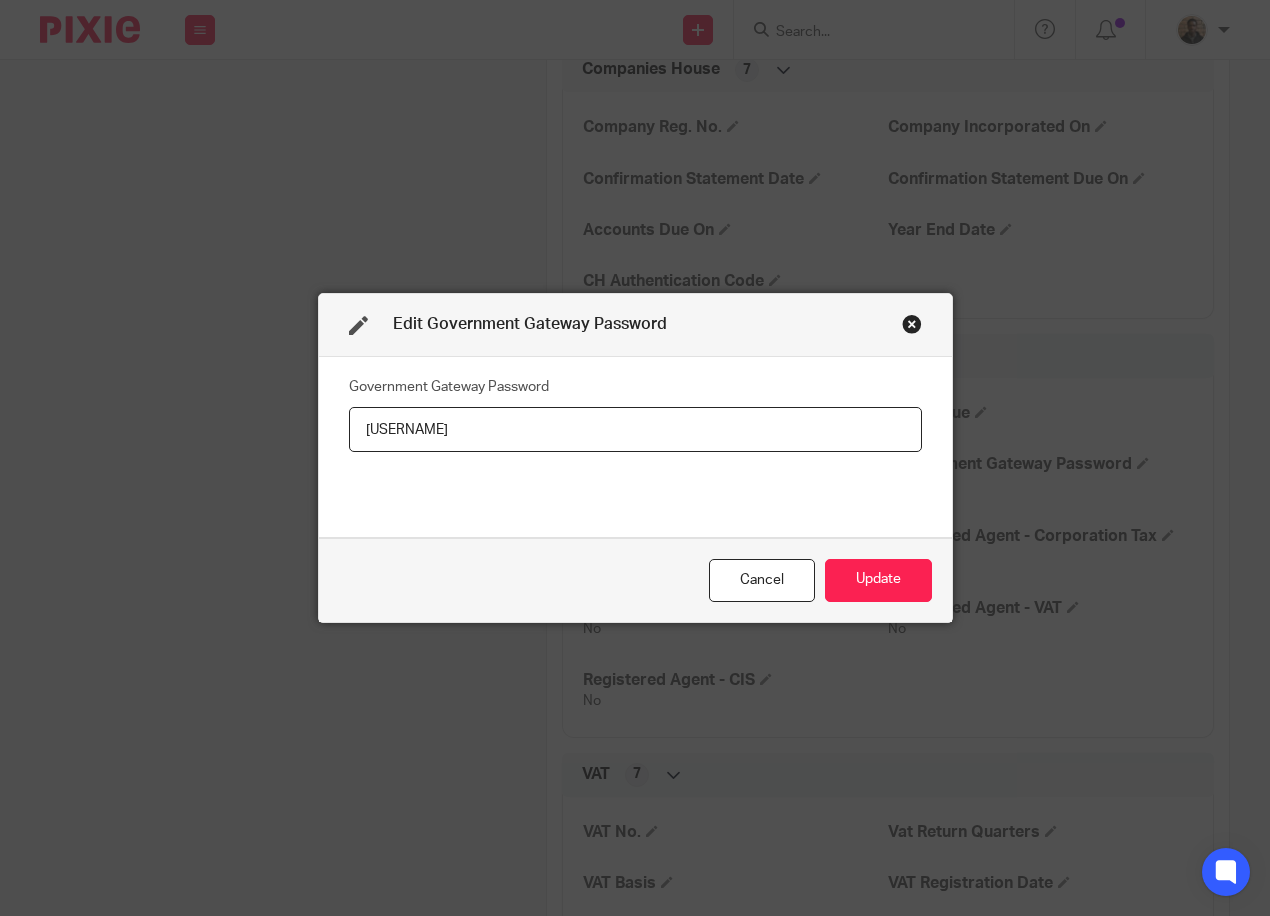 type on "[USERNAME]" 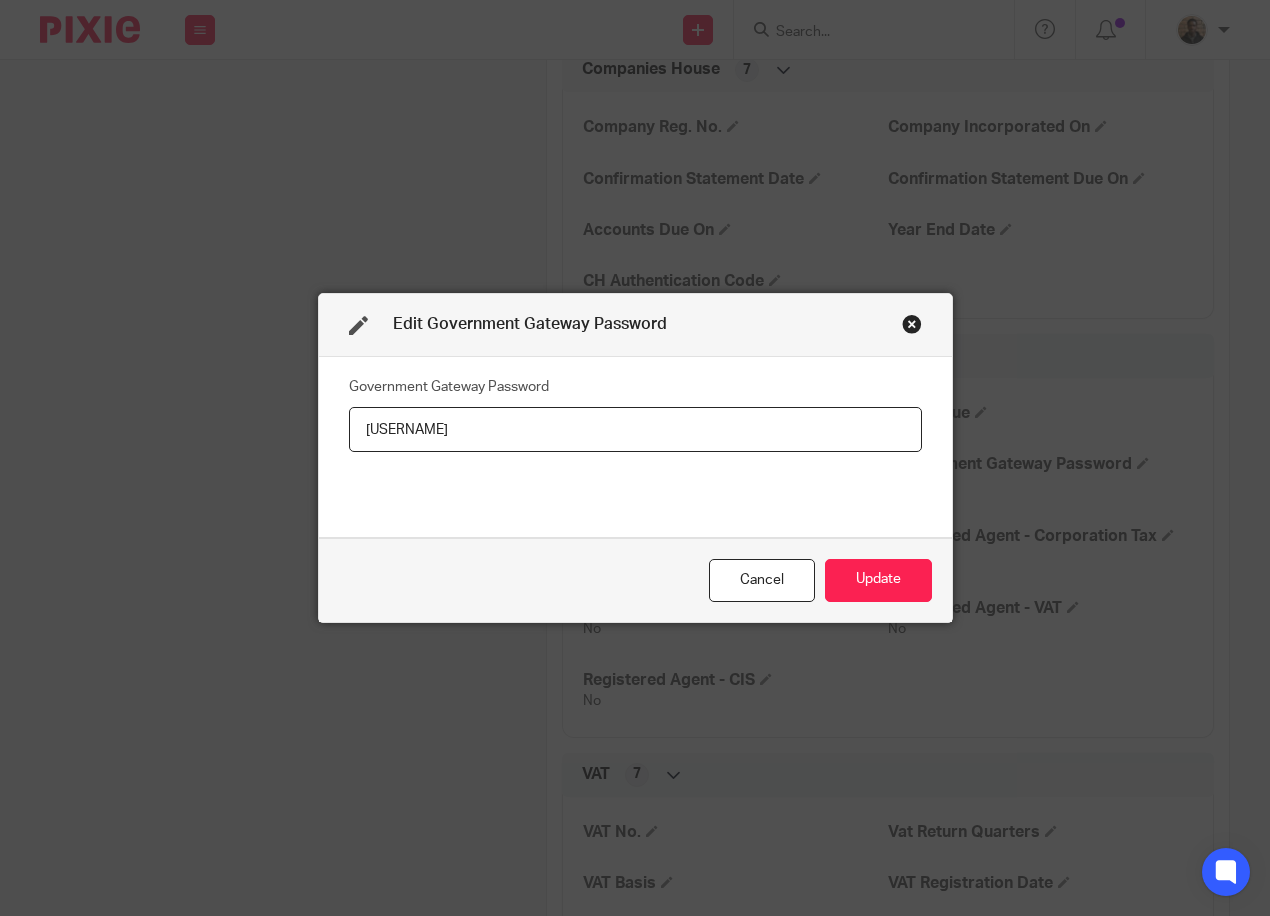 click on "Government Gateway Password   [USERNAME]" at bounding box center (635, 447) 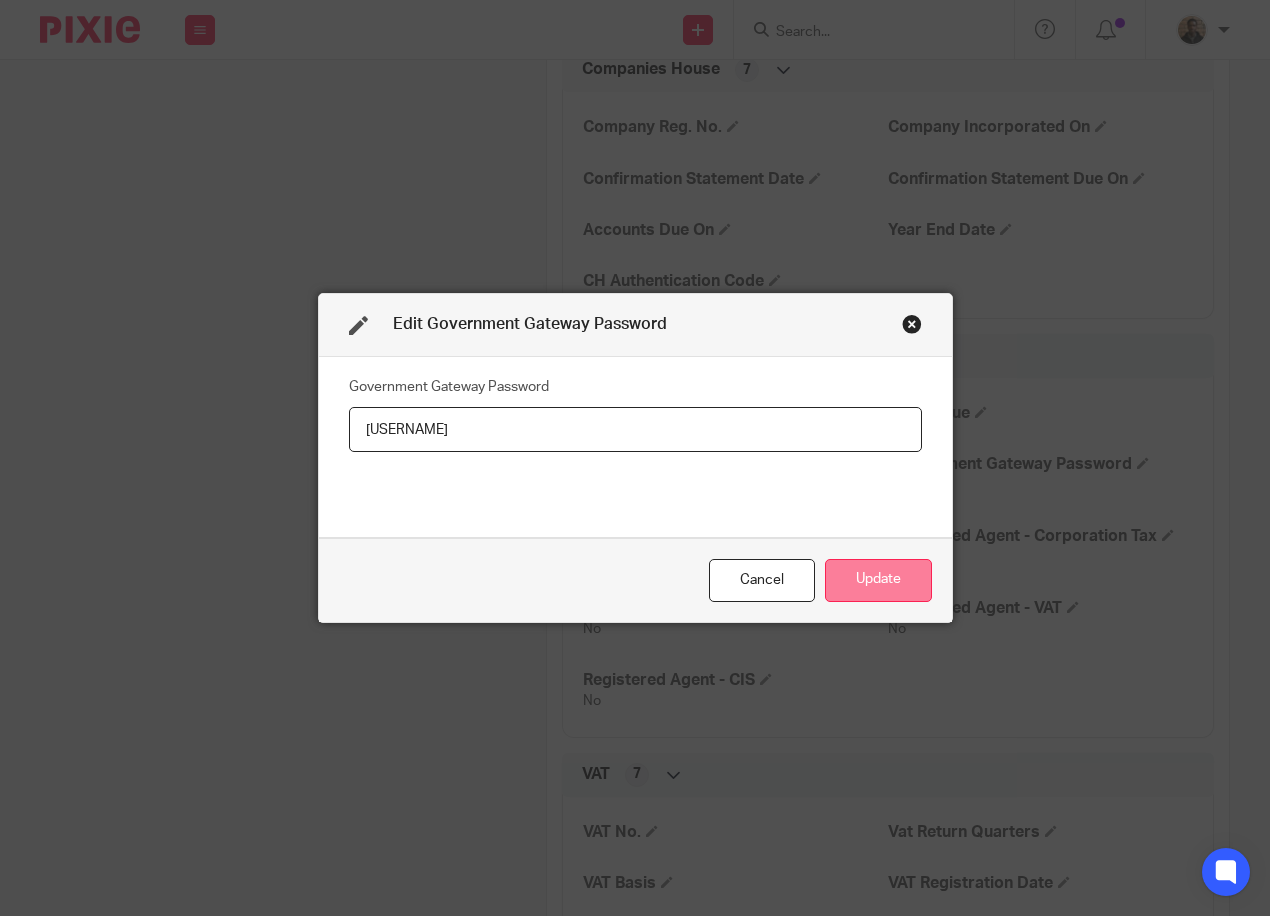 click on "Update" at bounding box center [878, 580] 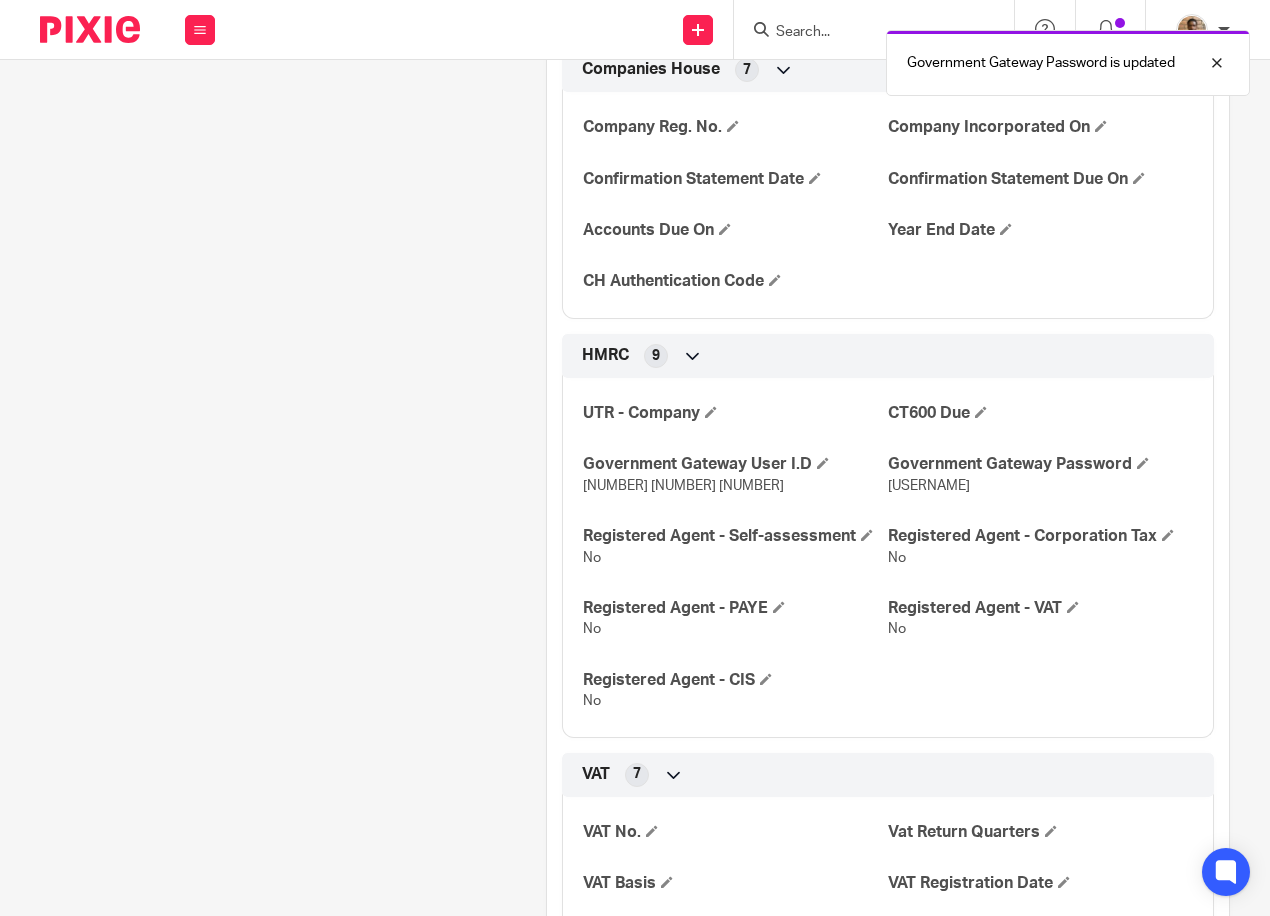 click on "No" at bounding box center [1040, 558] 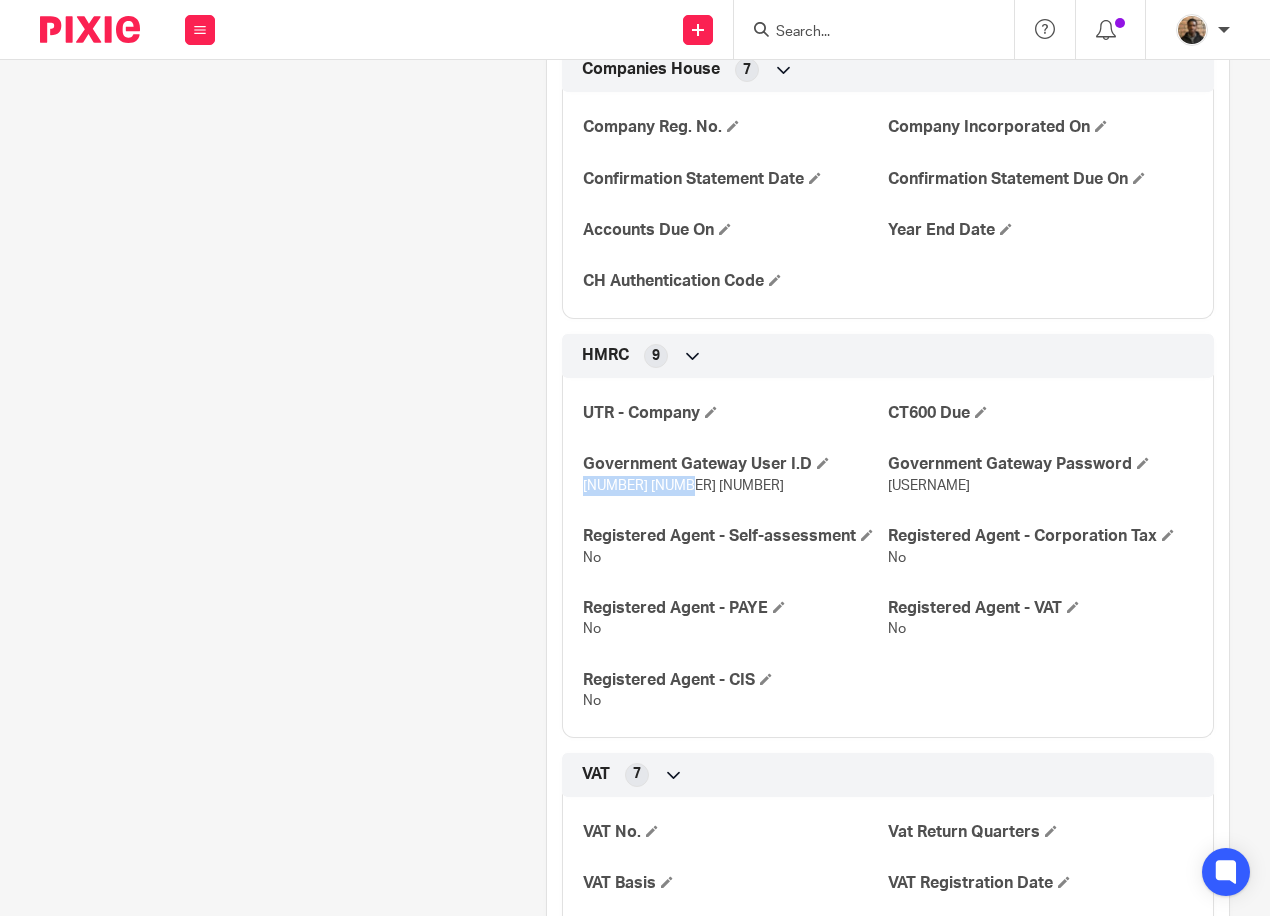 drag, startPoint x: 575, startPoint y: 505, endPoint x: 797, endPoint y: 526, distance: 222.99103 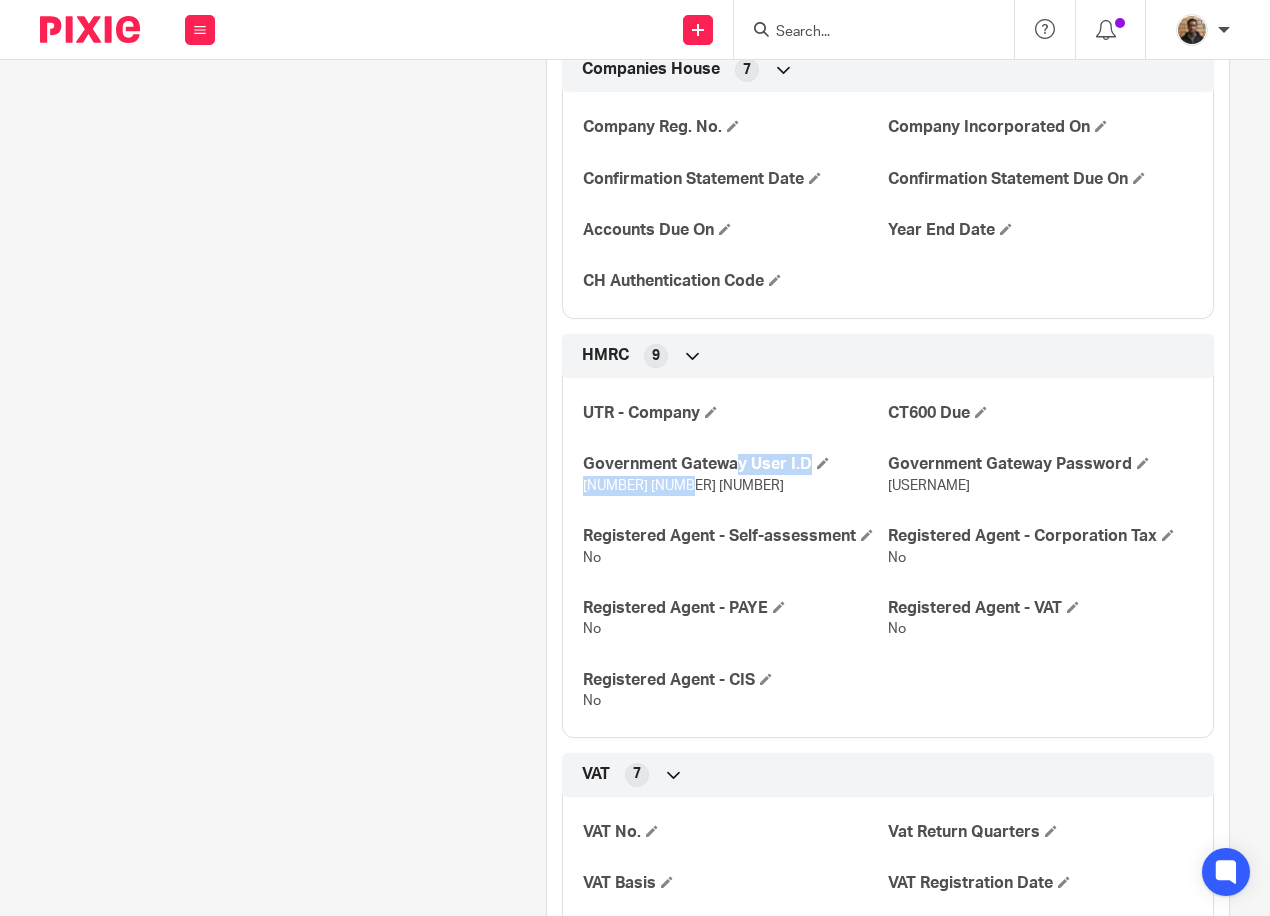 drag, startPoint x: 678, startPoint y: 505, endPoint x: 521, endPoint y: 497, distance: 157.20369 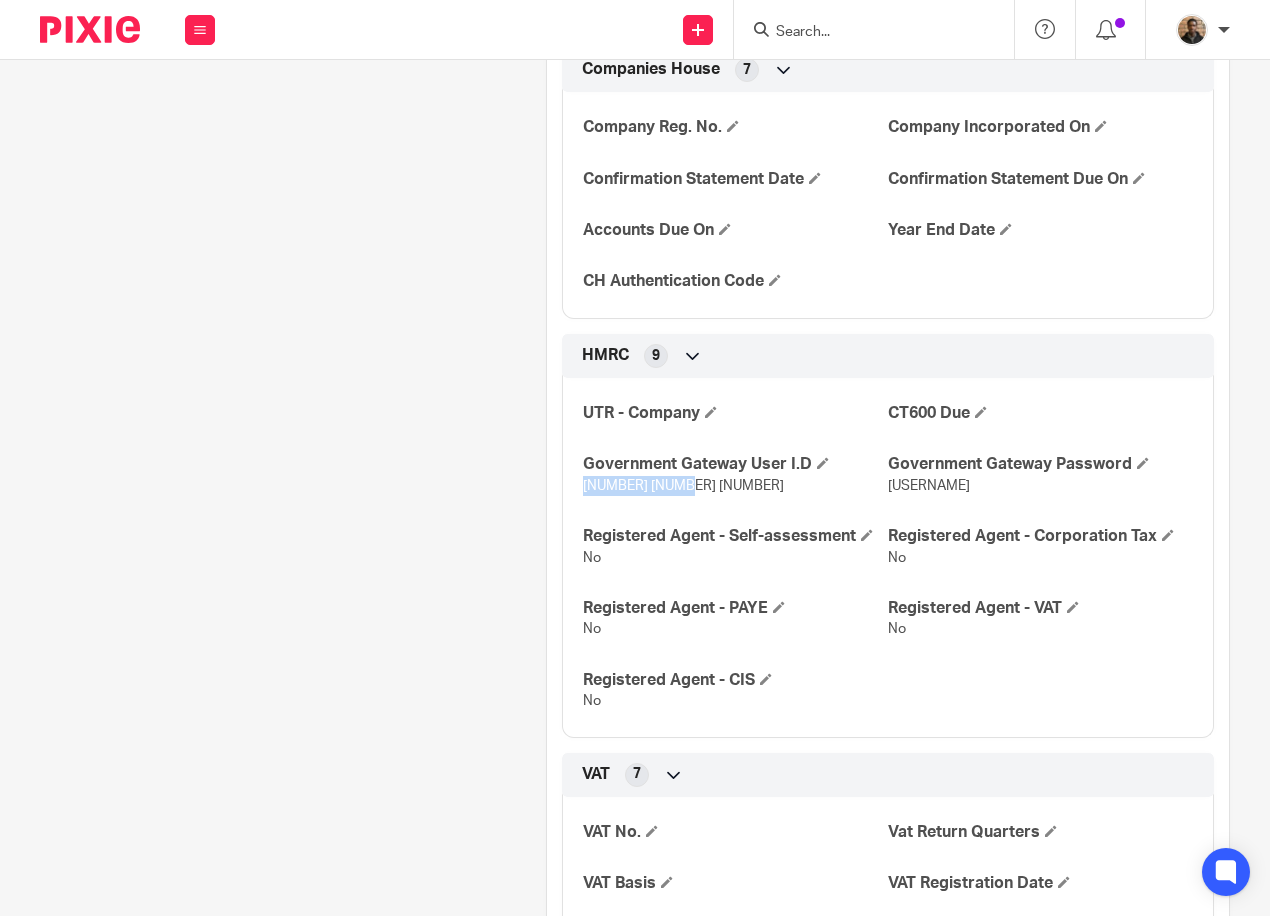 drag, startPoint x: 677, startPoint y: 510, endPoint x: 578, endPoint y: 508, distance: 99.0202 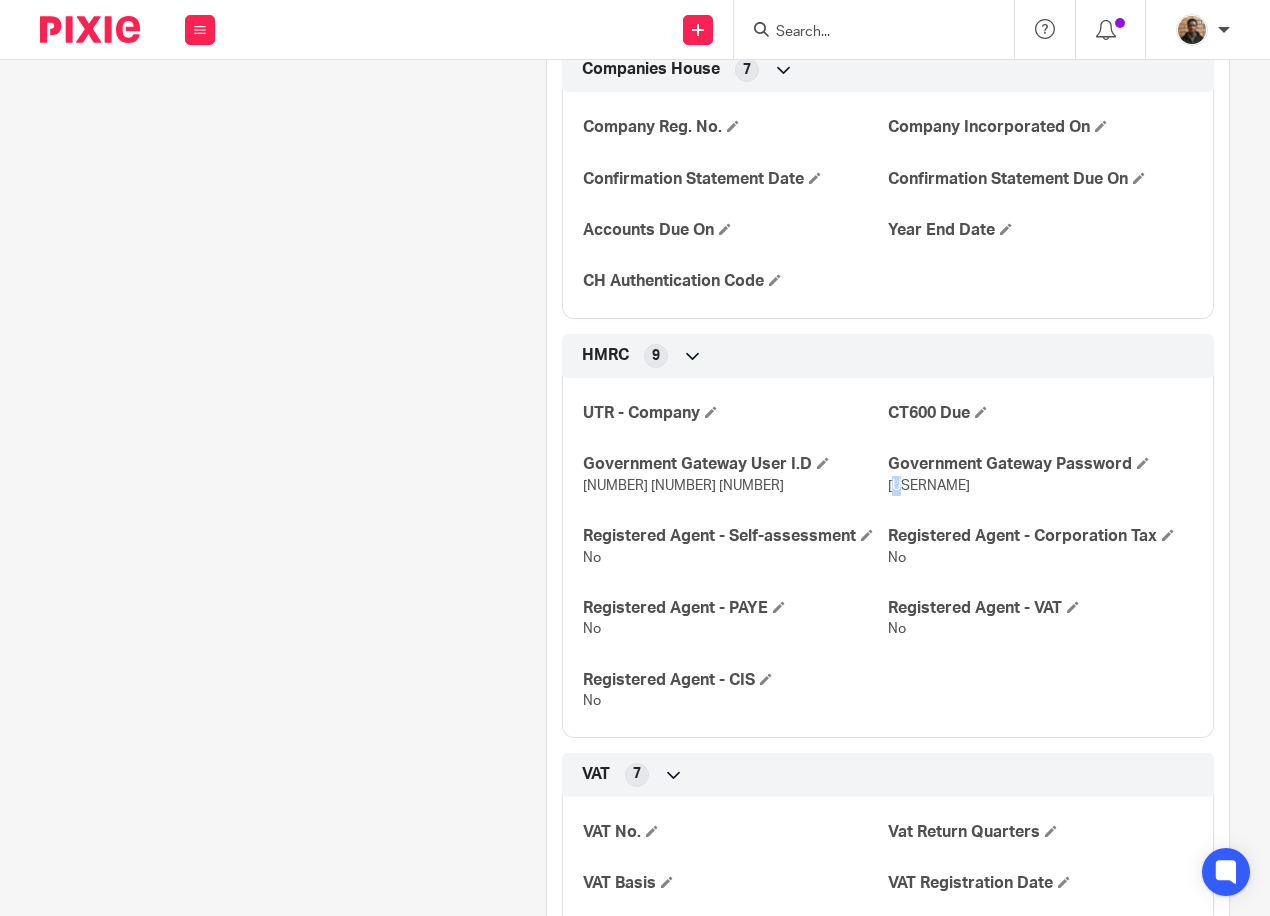 drag, startPoint x: 887, startPoint y: 504, endPoint x: 904, endPoint y: 506, distance: 17.117243 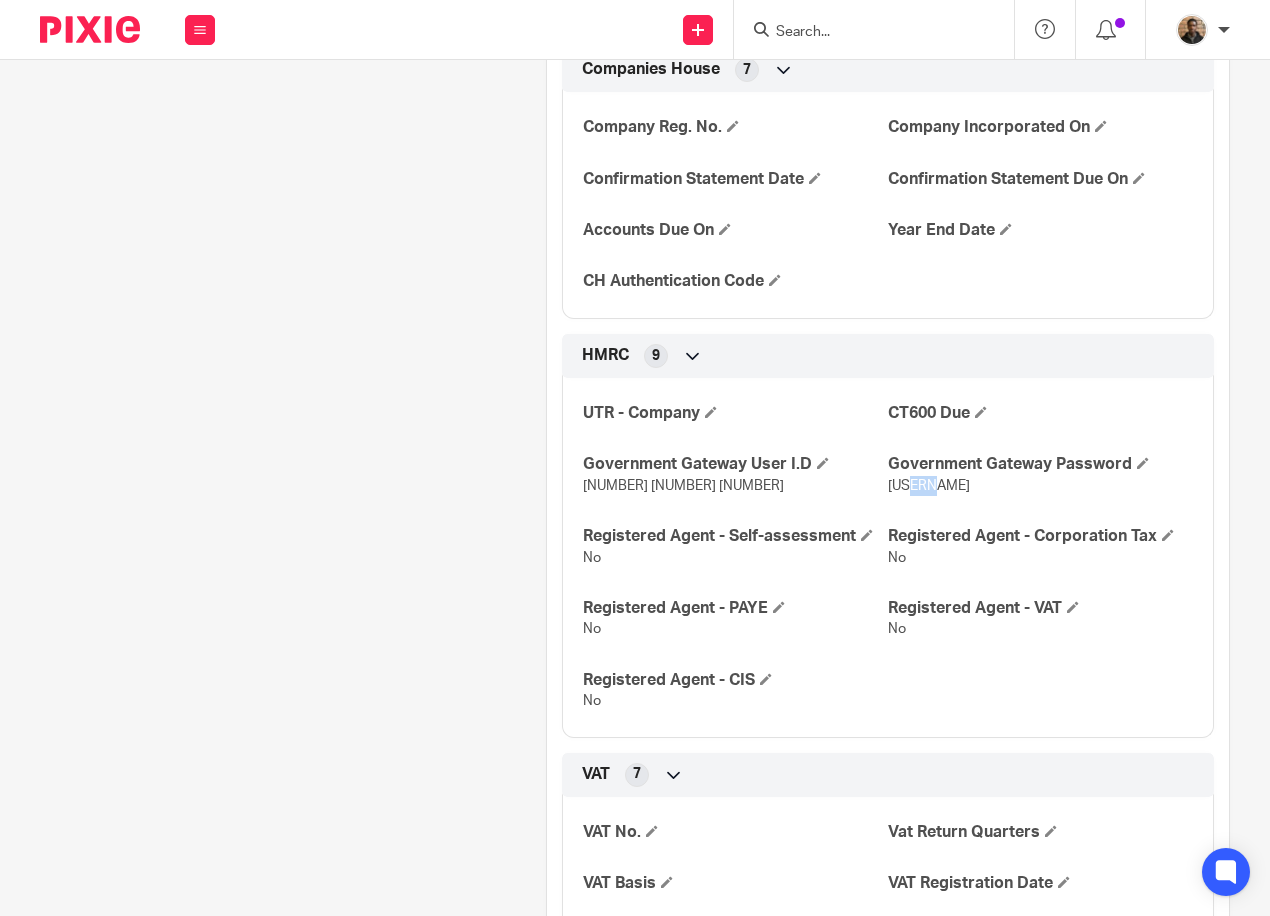 drag, startPoint x: 904, startPoint y: 506, endPoint x: 919, endPoint y: 507, distance: 15.033297 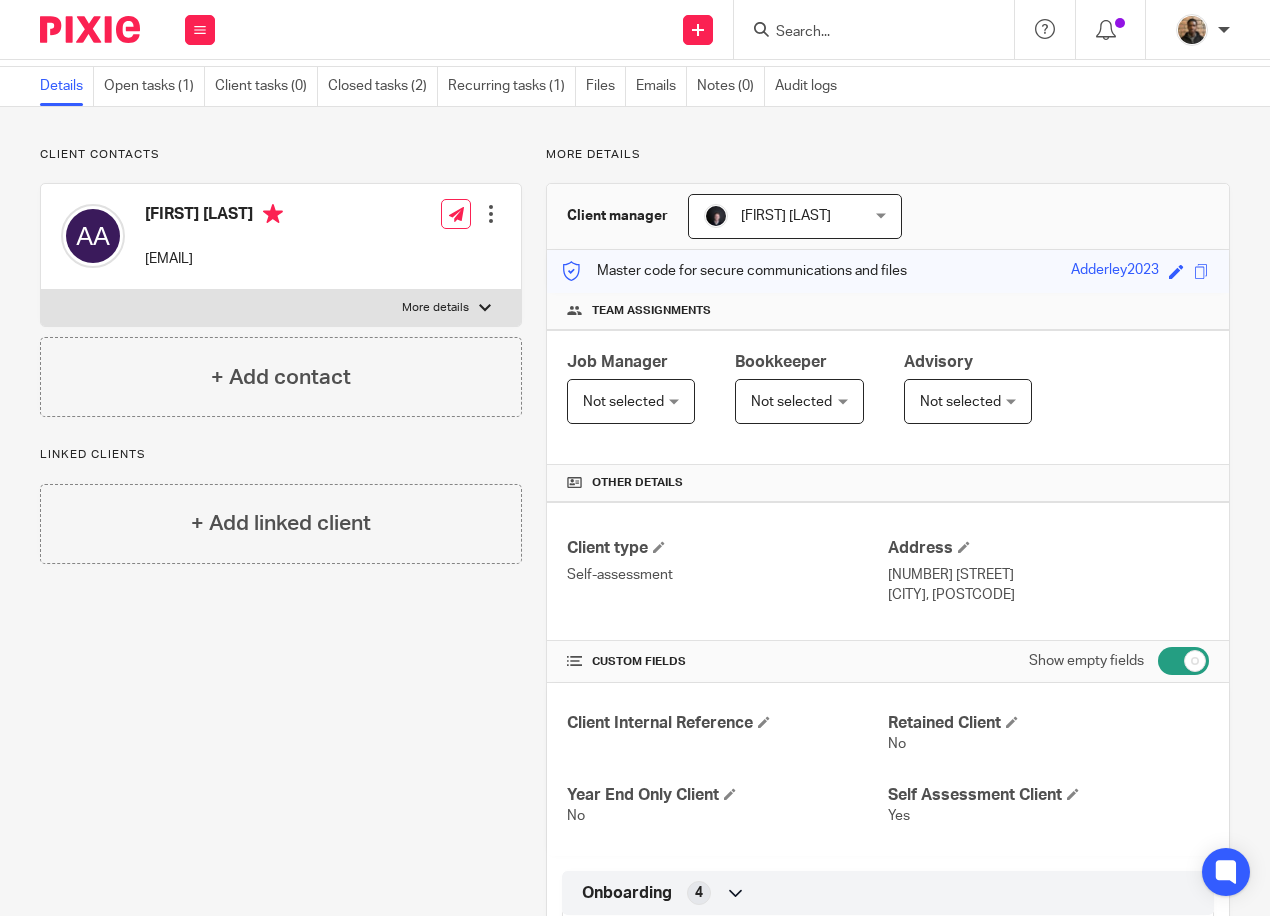 scroll, scrollTop: 0, scrollLeft: 0, axis: both 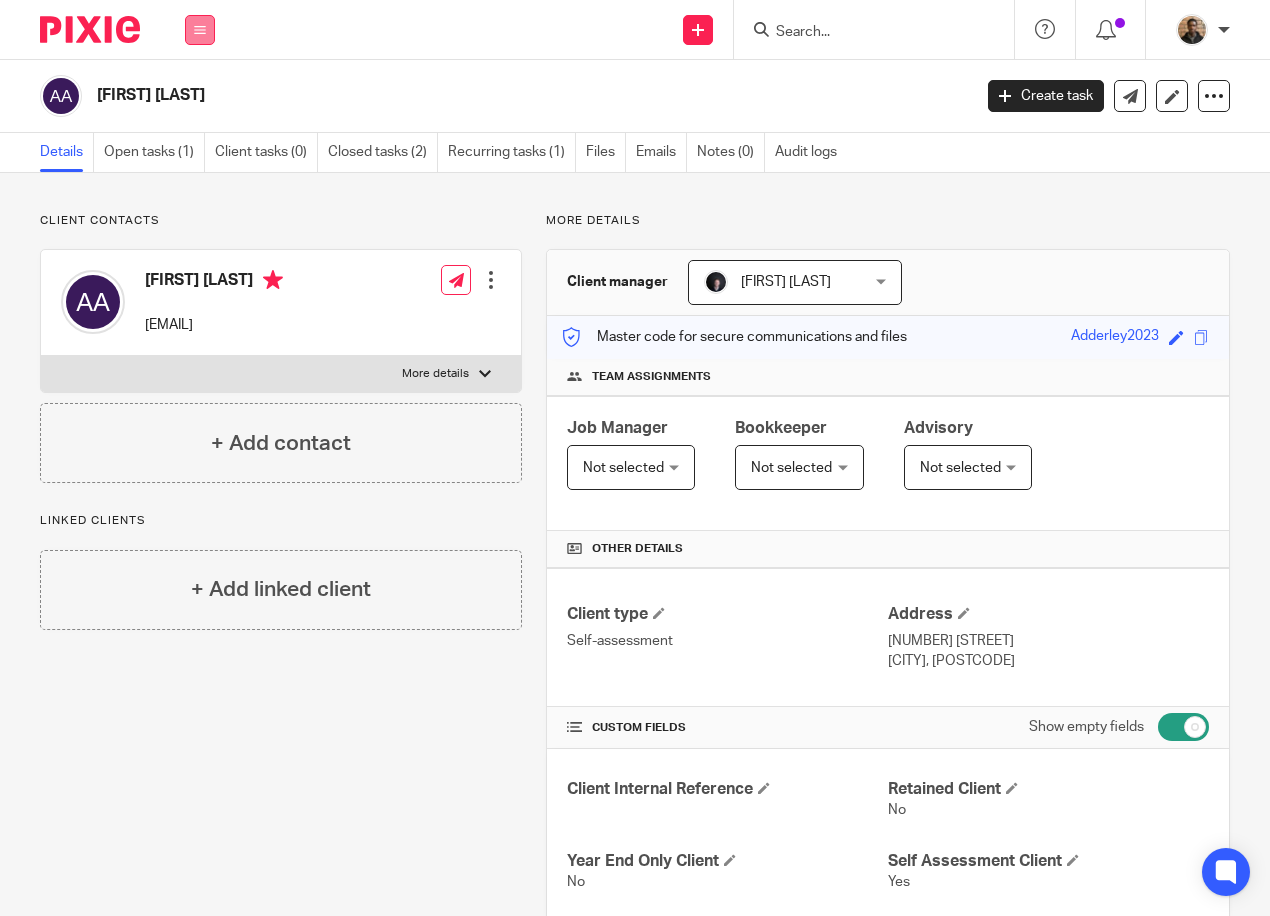 click at bounding box center (200, 30) 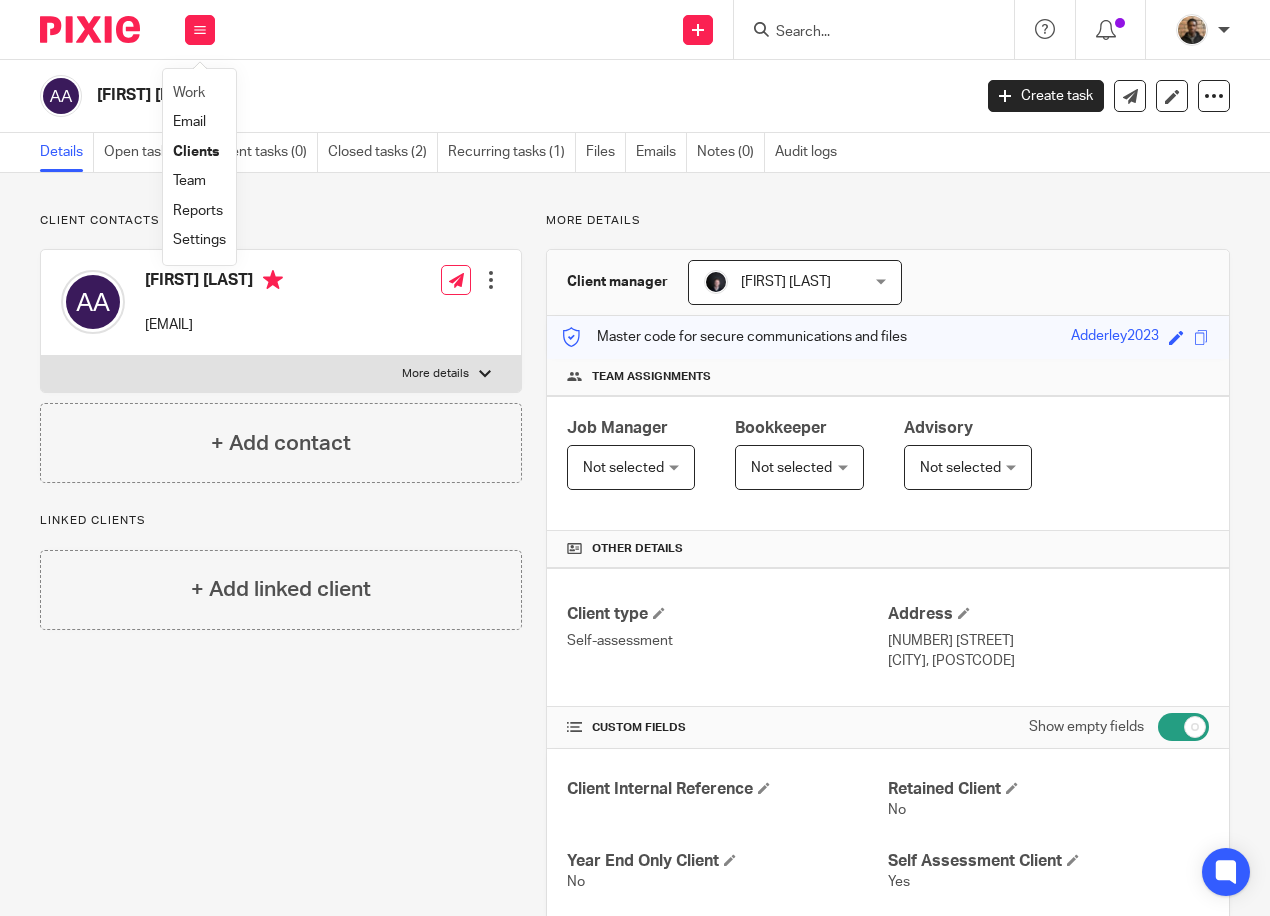 click on "Work" at bounding box center (199, 93) 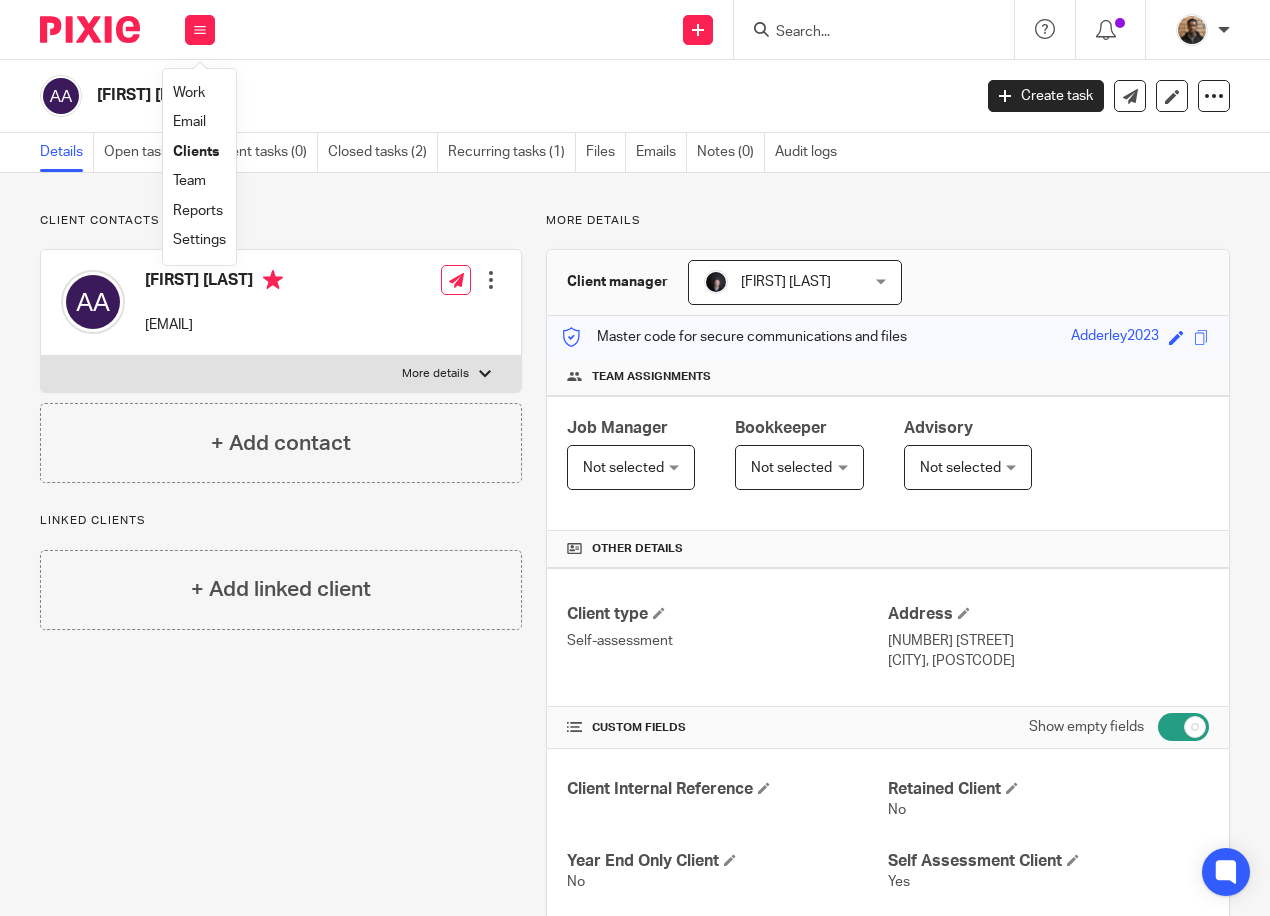 click on "Work" at bounding box center (189, 93) 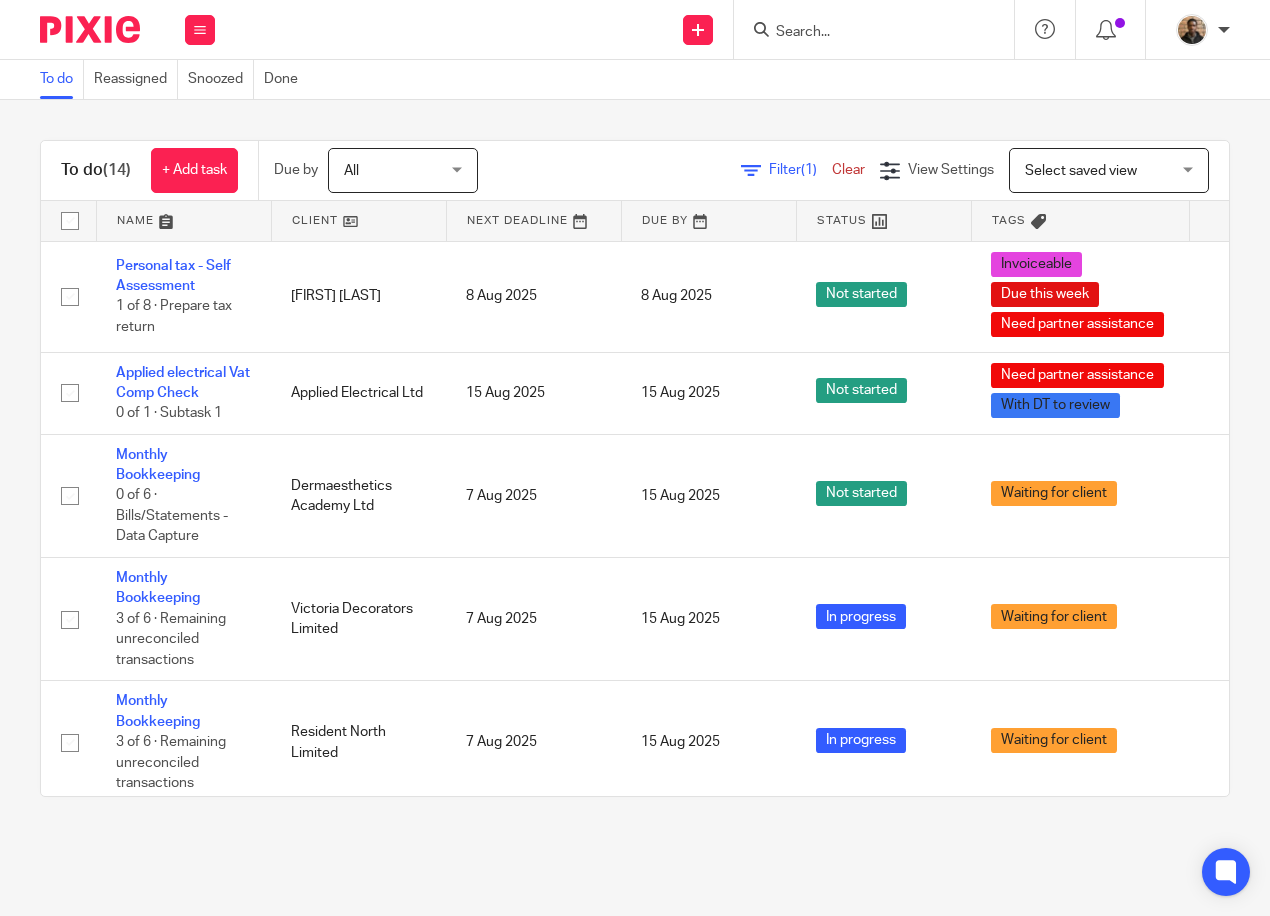 scroll, scrollTop: 0, scrollLeft: 0, axis: both 